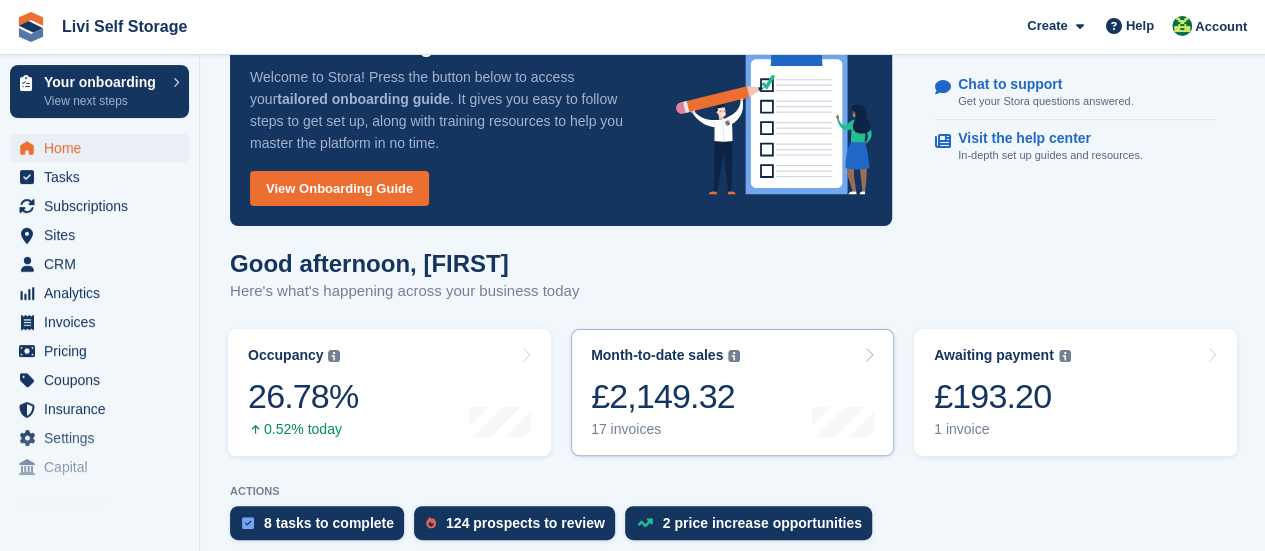 scroll, scrollTop: 0, scrollLeft: 0, axis: both 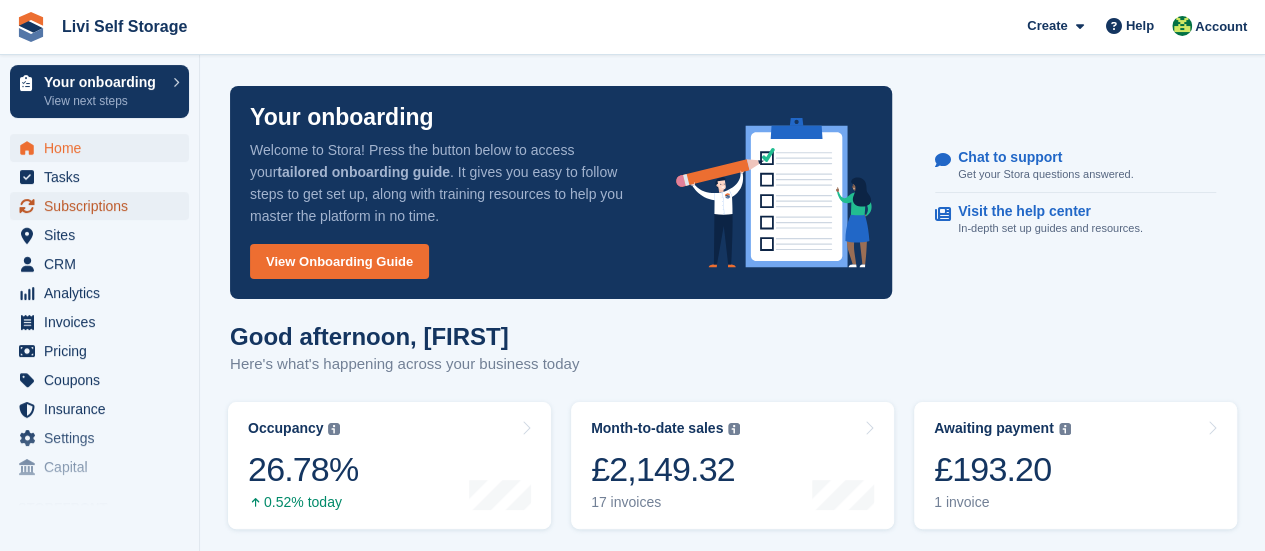 click on "Subscriptions" at bounding box center [104, 206] 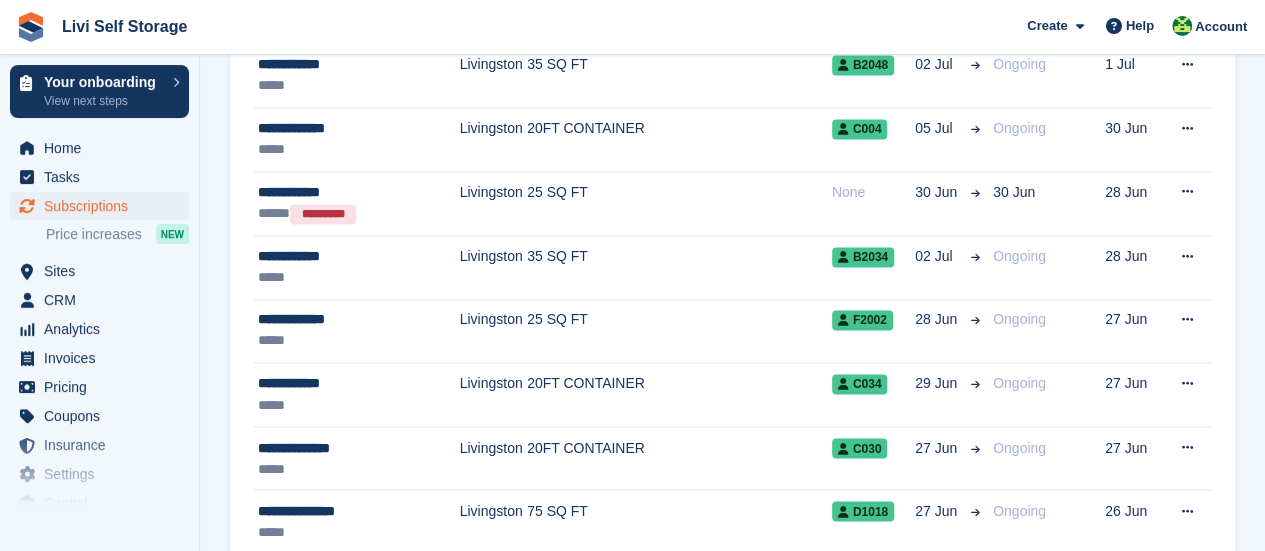 scroll, scrollTop: 1700, scrollLeft: 0, axis: vertical 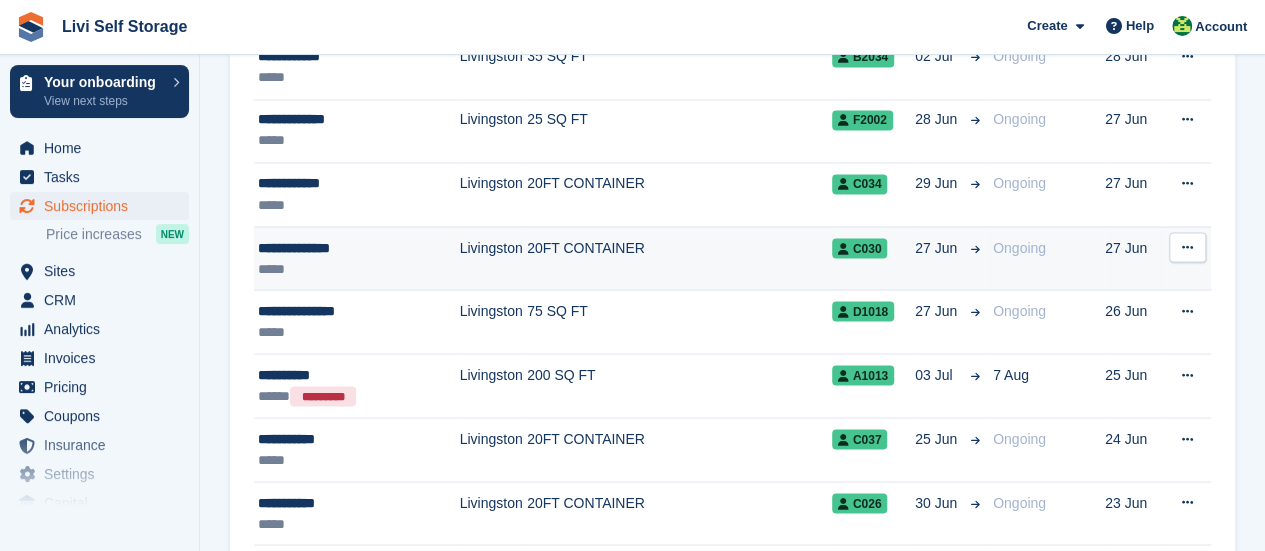 click on "**********" at bounding box center (352, 247) 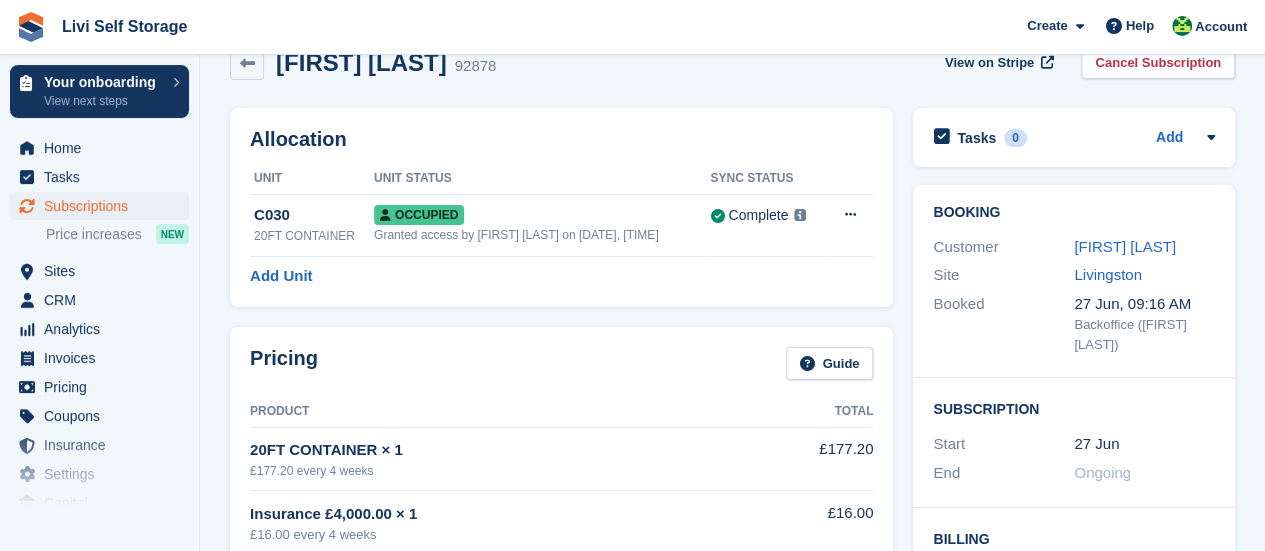 scroll, scrollTop: 10, scrollLeft: 0, axis: vertical 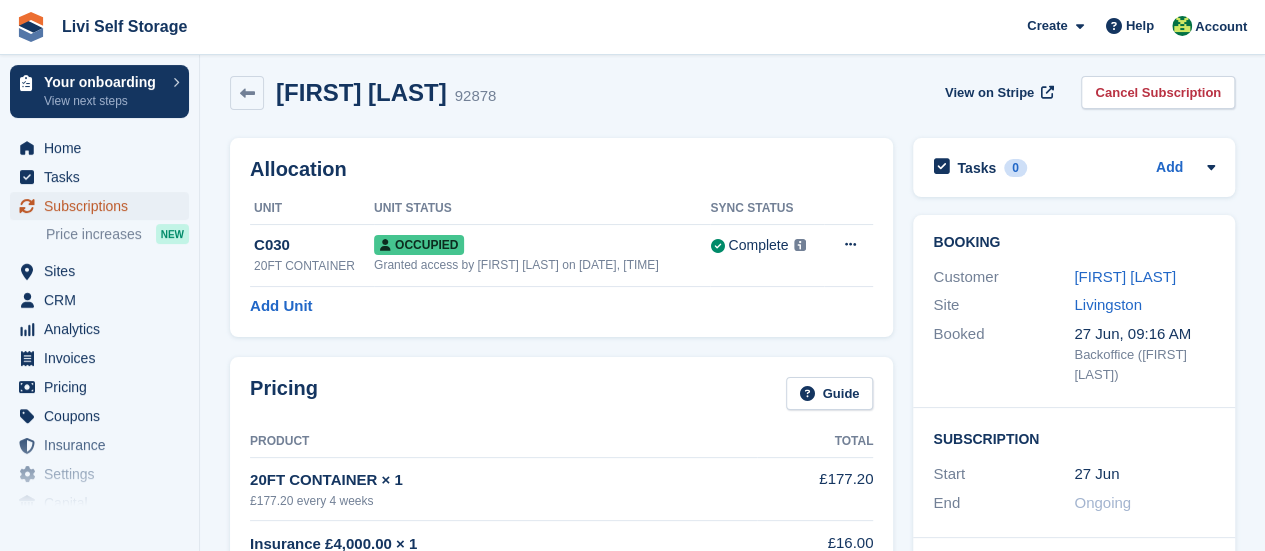 click on "Subscriptions" at bounding box center (104, 206) 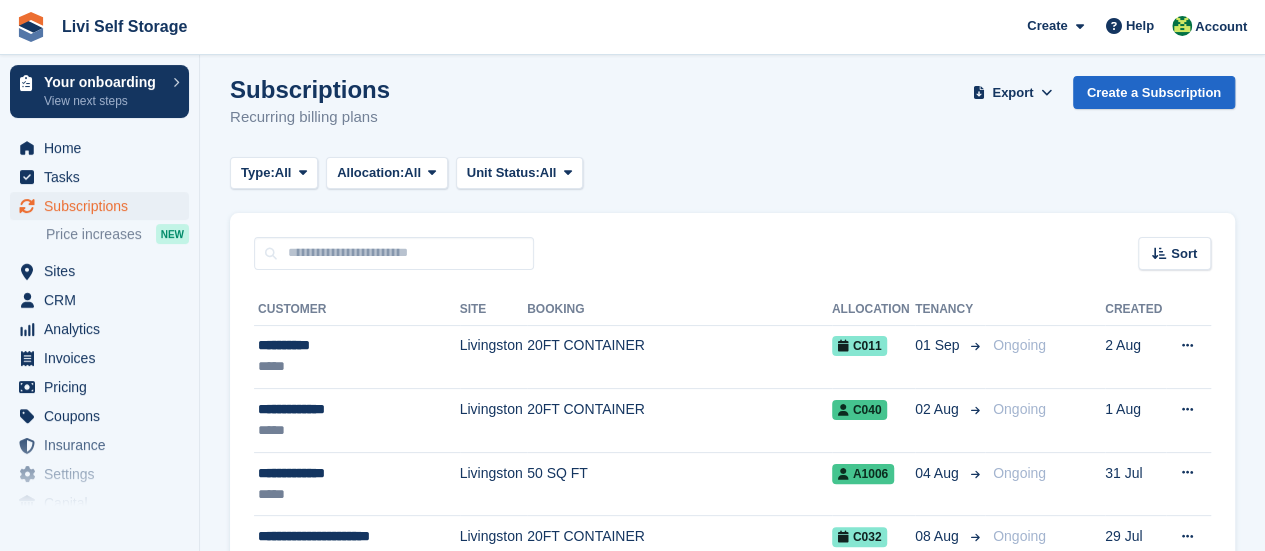 scroll, scrollTop: 0, scrollLeft: 0, axis: both 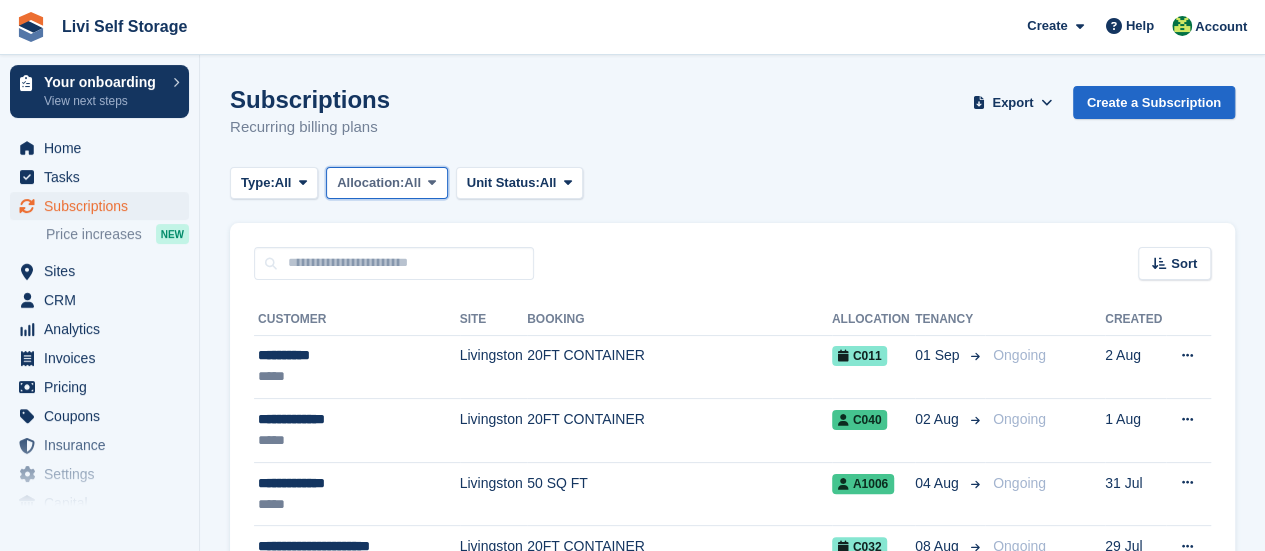 click at bounding box center [432, 183] 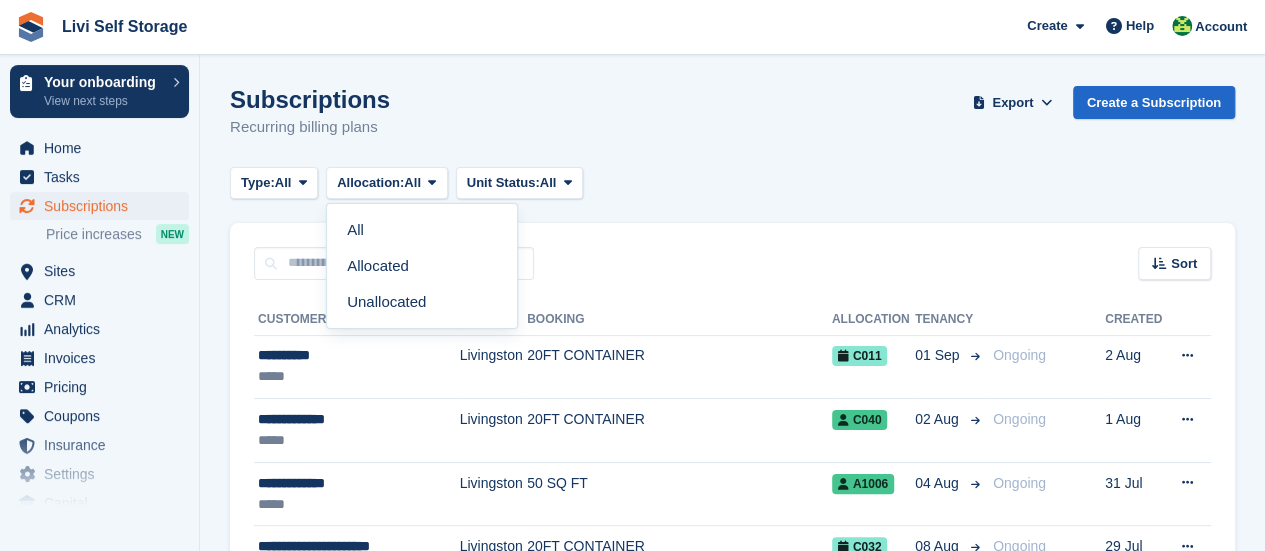 click on "Subscriptions
Recurring billing plans
Export
Export Subscriptions
Export a CSV of all Subscriptions which match the current filters.
Please allow time for large exports.
Start Export
Create a Subscription
Type:
All
All
Upcoming
Previous
Active
Ending
Allocation:
All
All
Allocated
Unallocated
Unit Status:" at bounding box center (732, 1811) 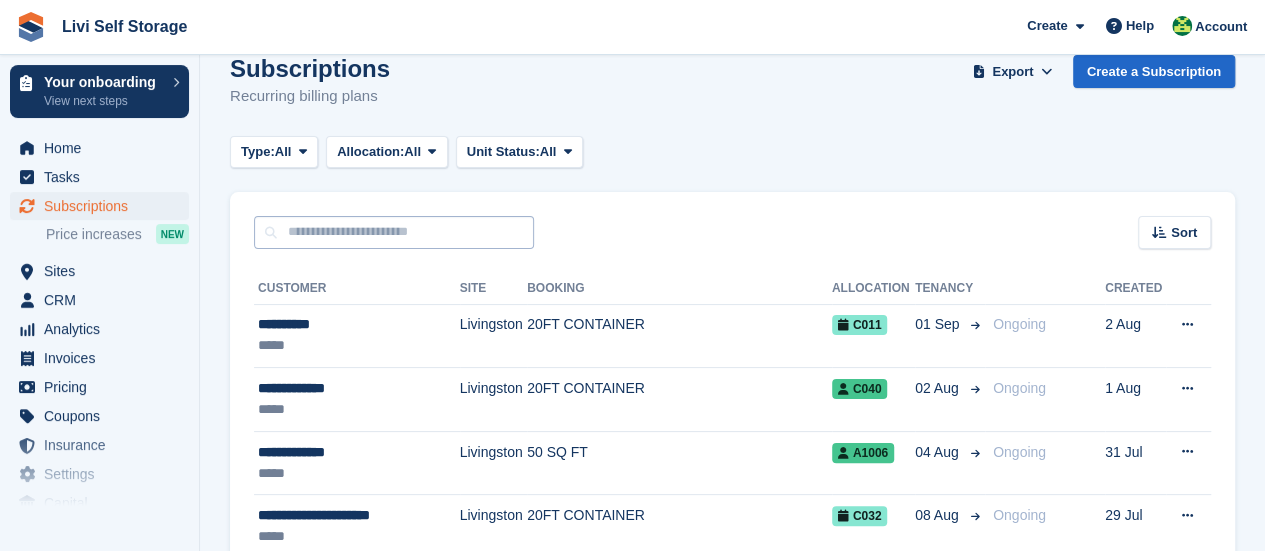 scroll, scrollTop: 0, scrollLeft: 0, axis: both 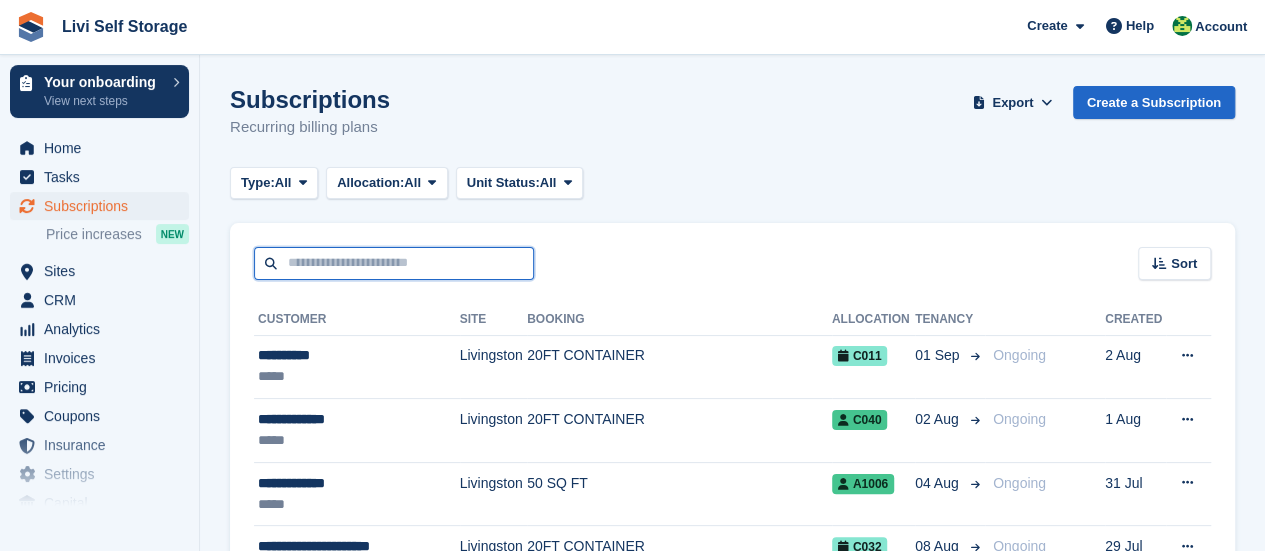 click at bounding box center [394, 263] 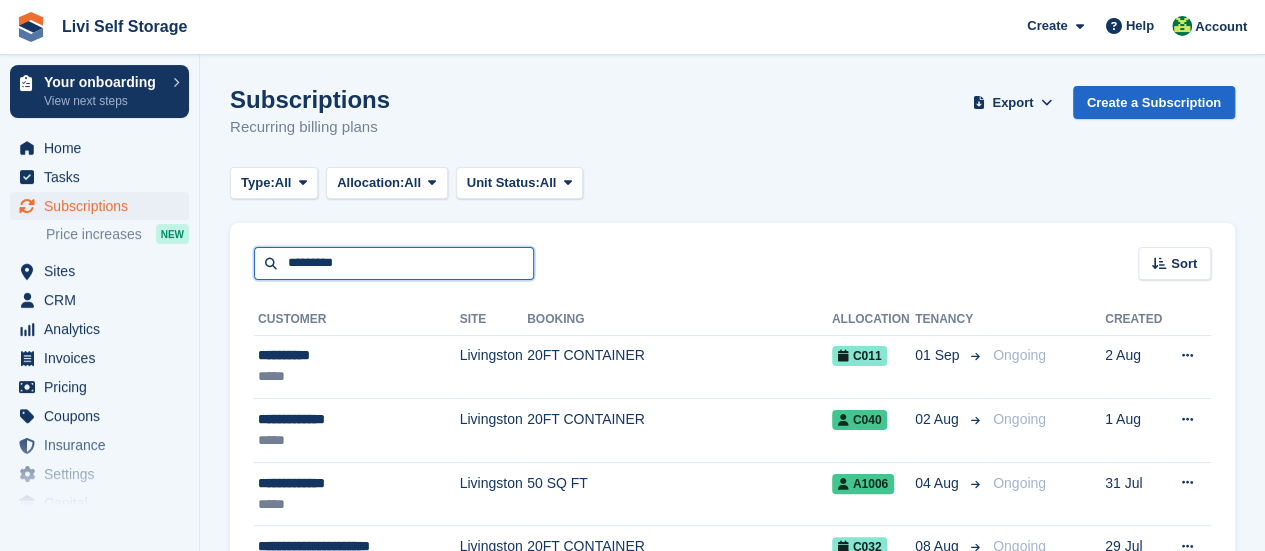 scroll, scrollTop: 0, scrollLeft: 0, axis: both 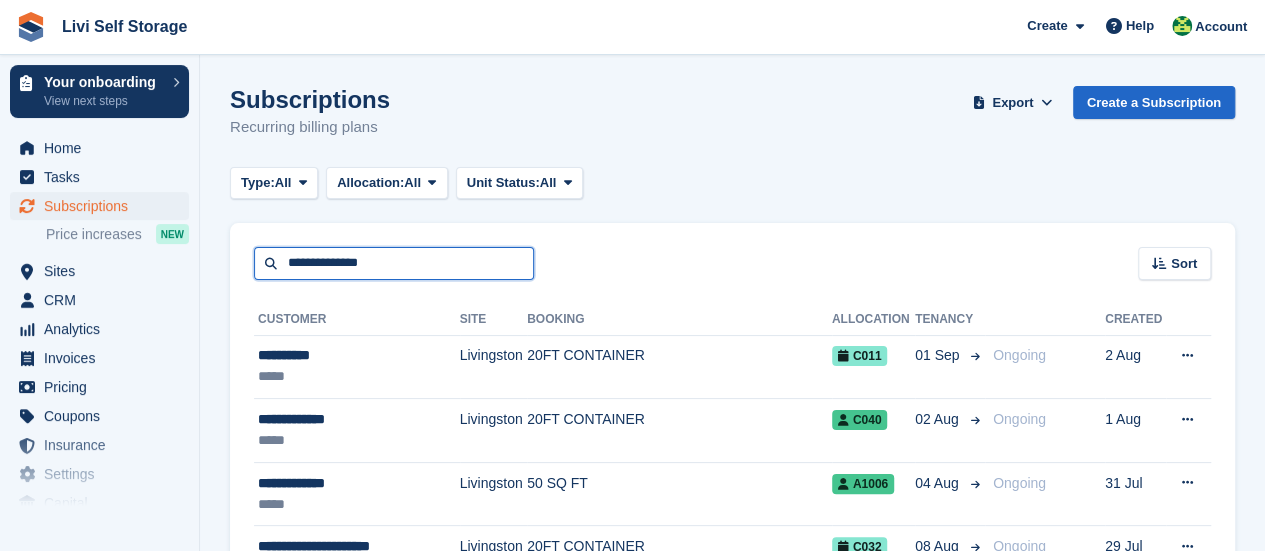 click on "**********" at bounding box center (394, 263) 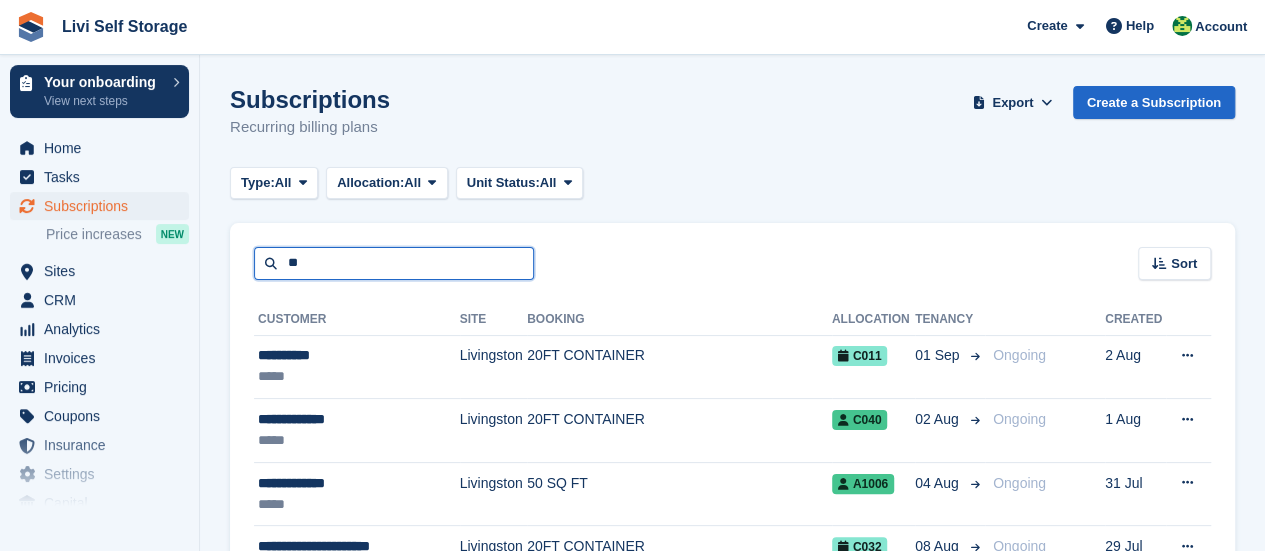 type on "*" 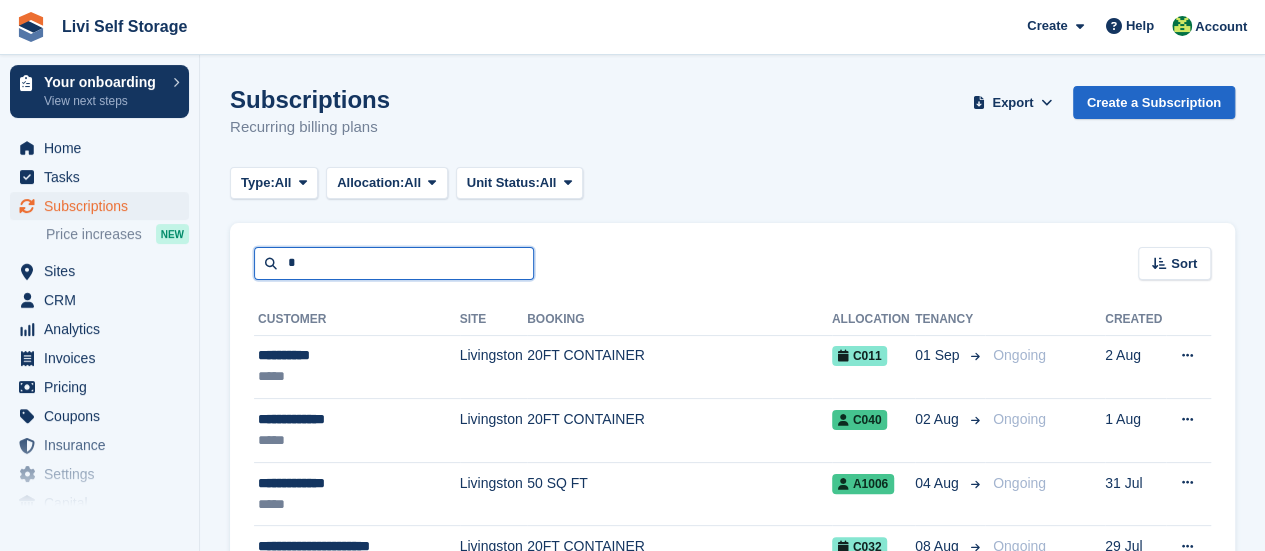 type 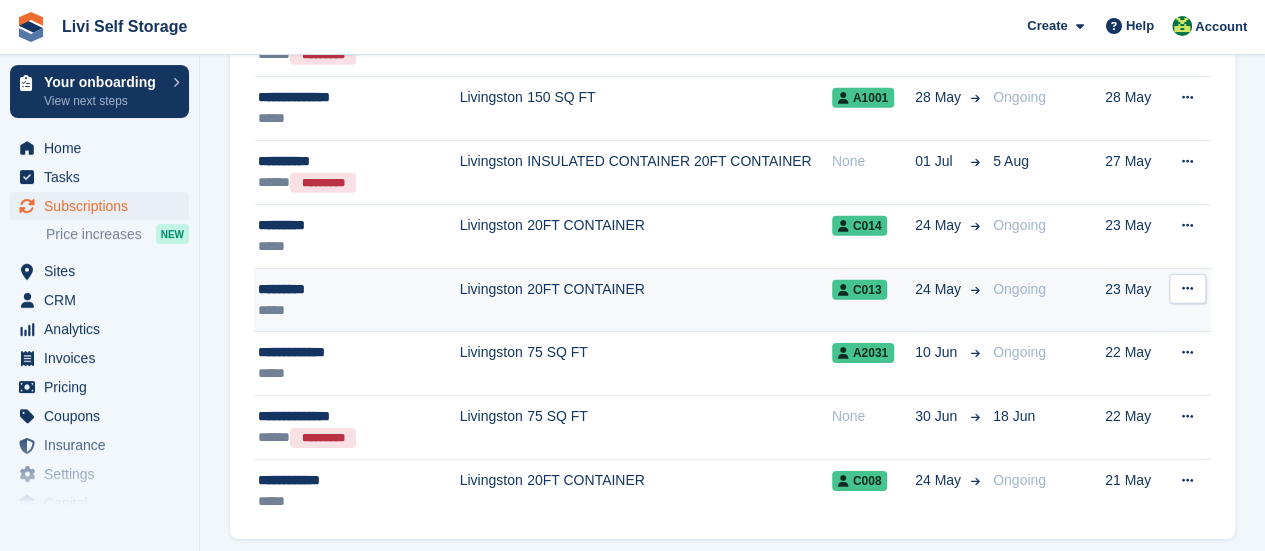scroll, scrollTop: 3054, scrollLeft: 0, axis: vertical 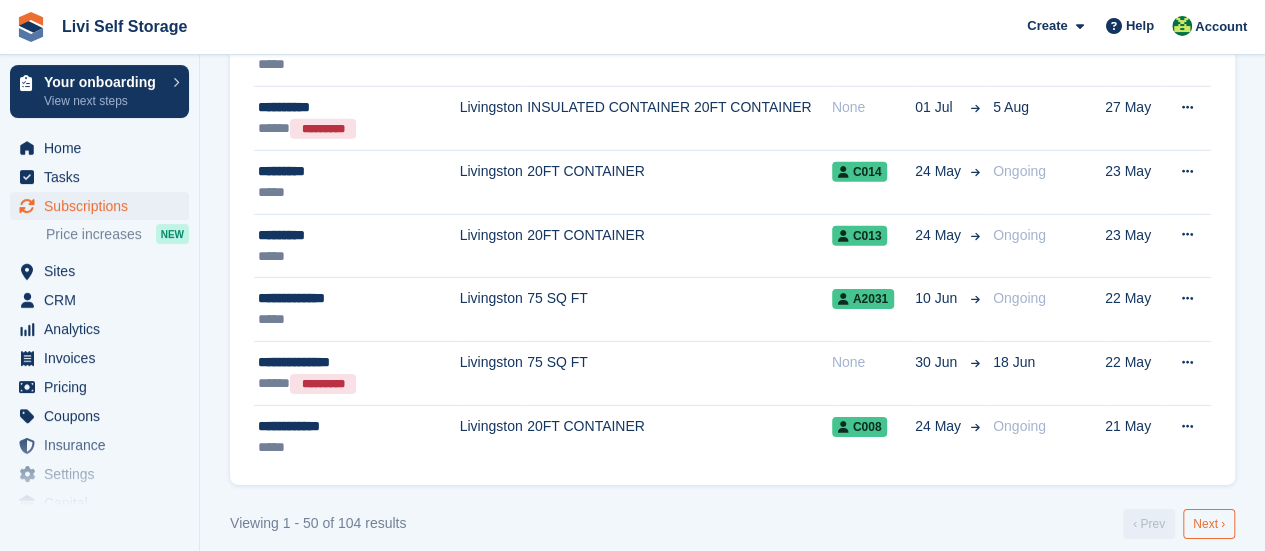 click on "Next ›" at bounding box center [1209, 524] 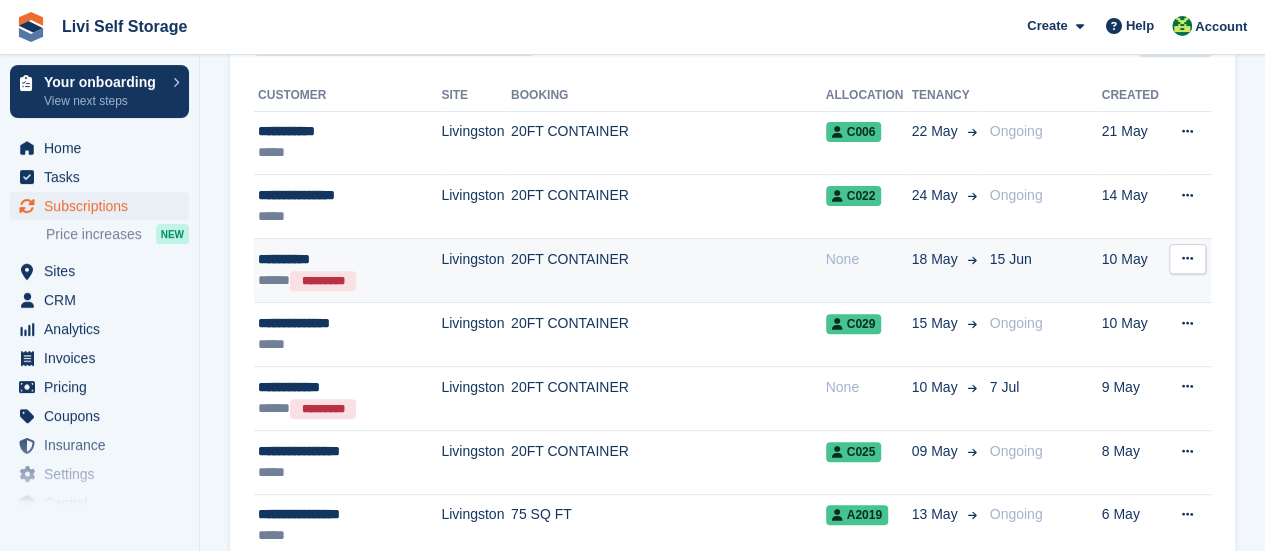 scroll, scrollTop: 254, scrollLeft: 0, axis: vertical 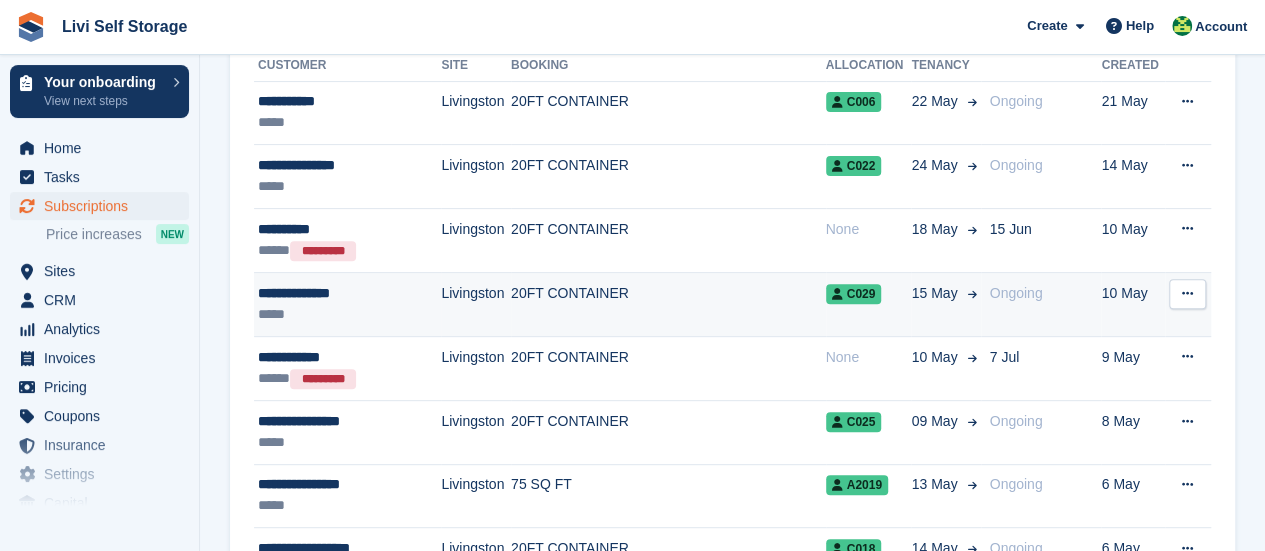click on "**********" at bounding box center (340, 293) 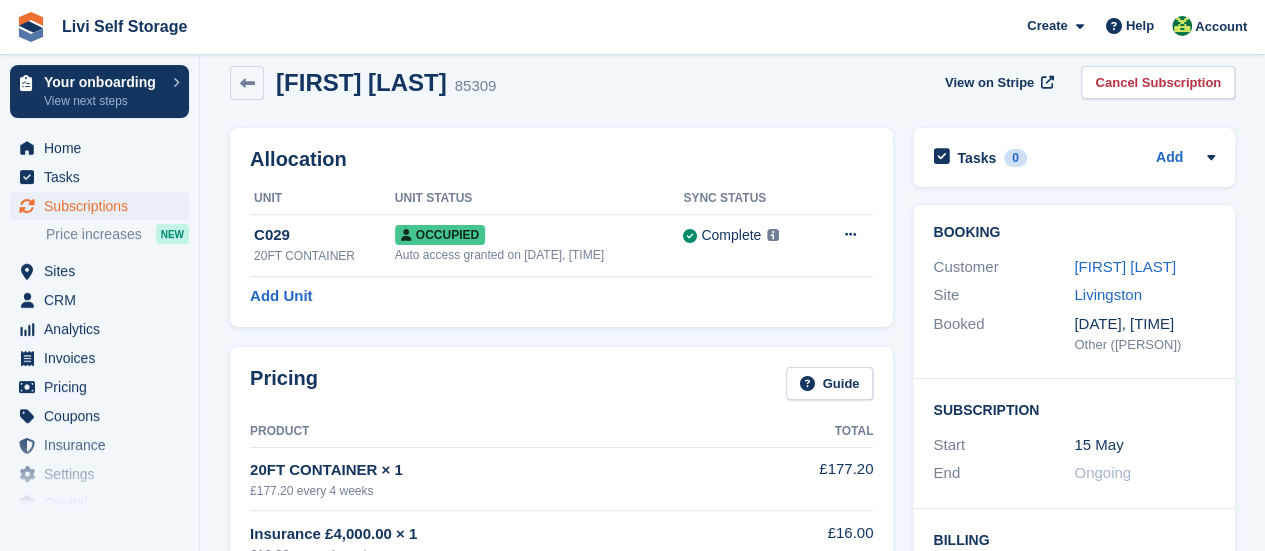 scroll, scrollTop: 0, scrollLeft: 0, axis: both 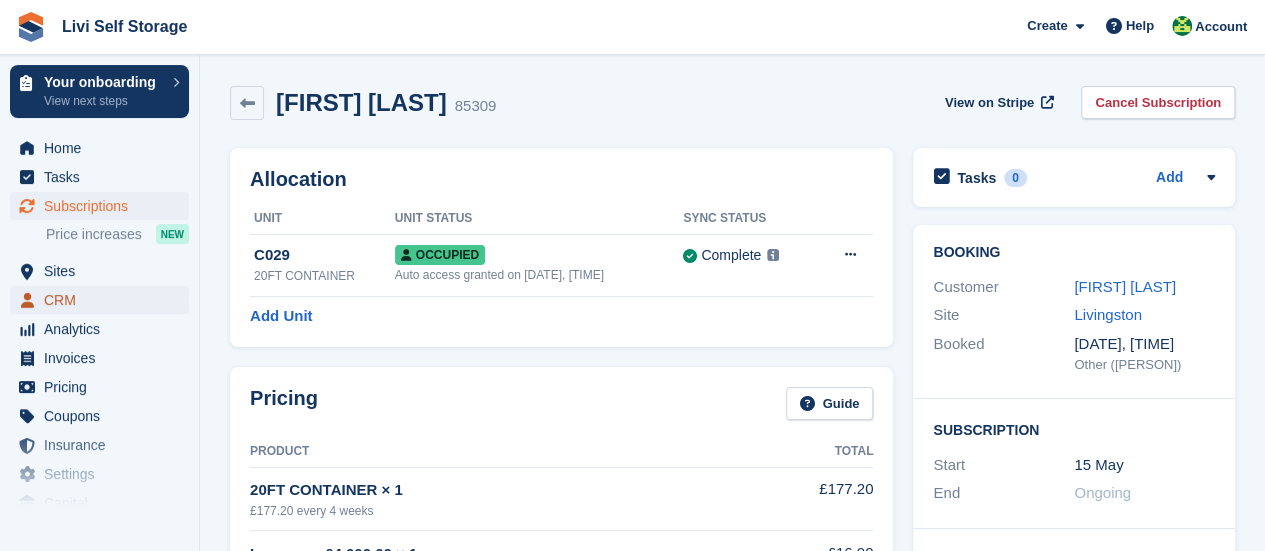 click on "CRM" at bounding box center (104, 300) 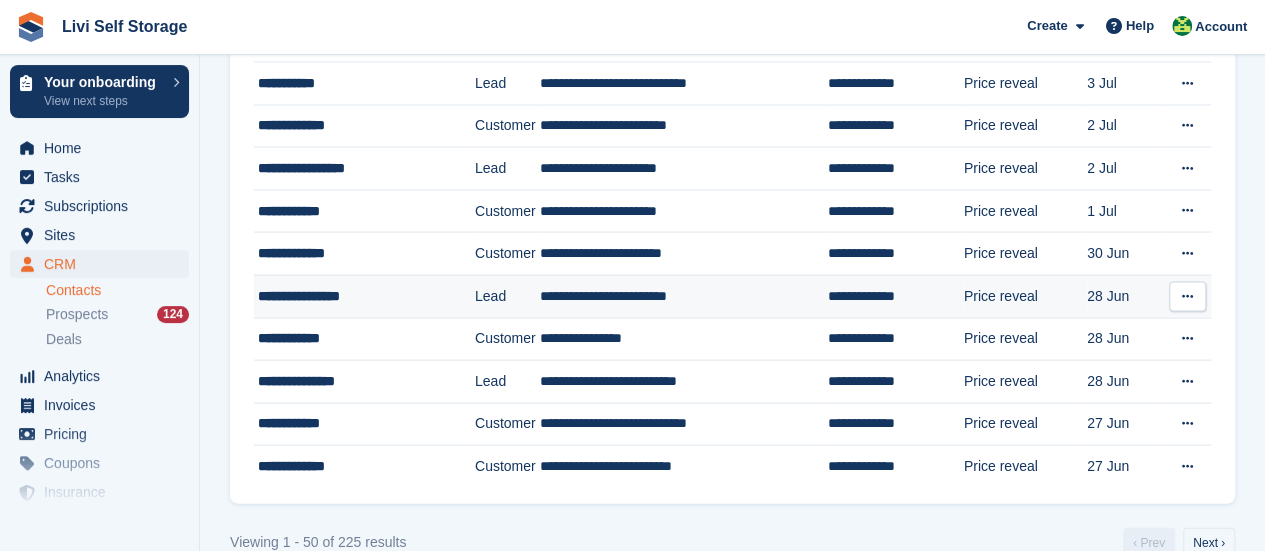 scroll, scrollTop: 1919, scrollLeft: 0, axis: vertical 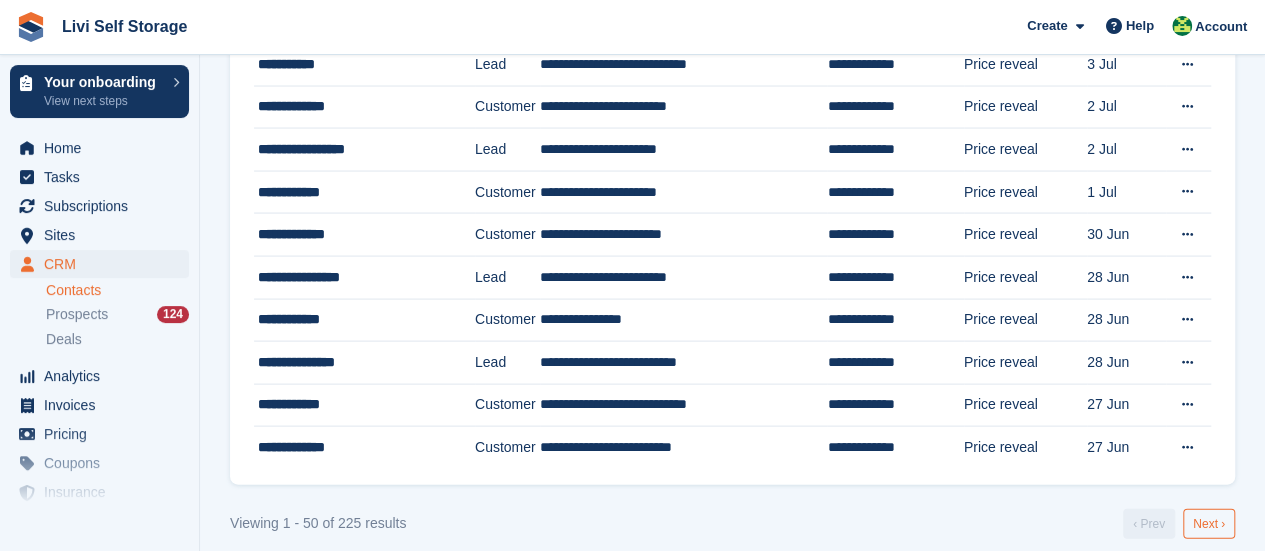 click on "Next ›" at bounding box center (1209, 524) 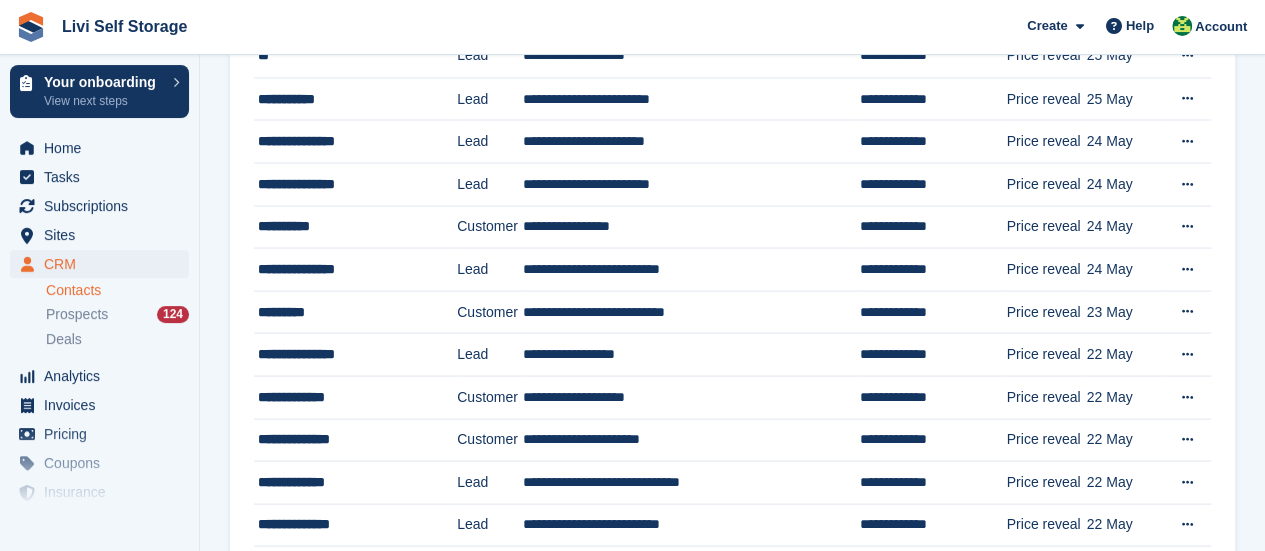 scroll, scrollTop: 1900, scrollLeft: 0, axis: vertical 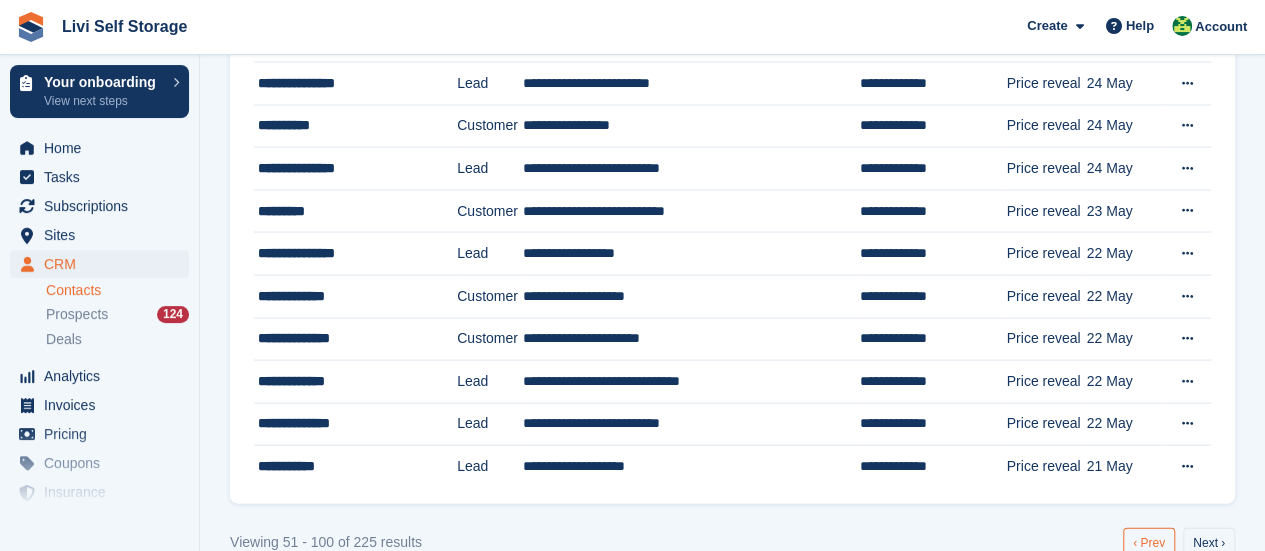 click on "‹ Prev" at bounding box center (1149, 543) 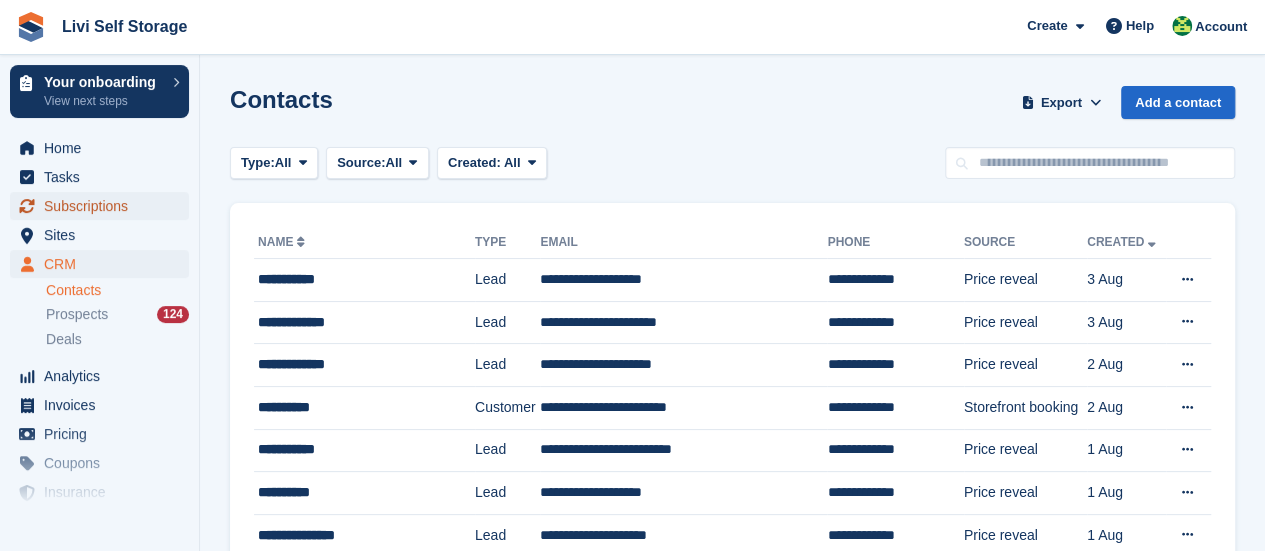 click on "Subscriptions" at bounding box center [104, 206] 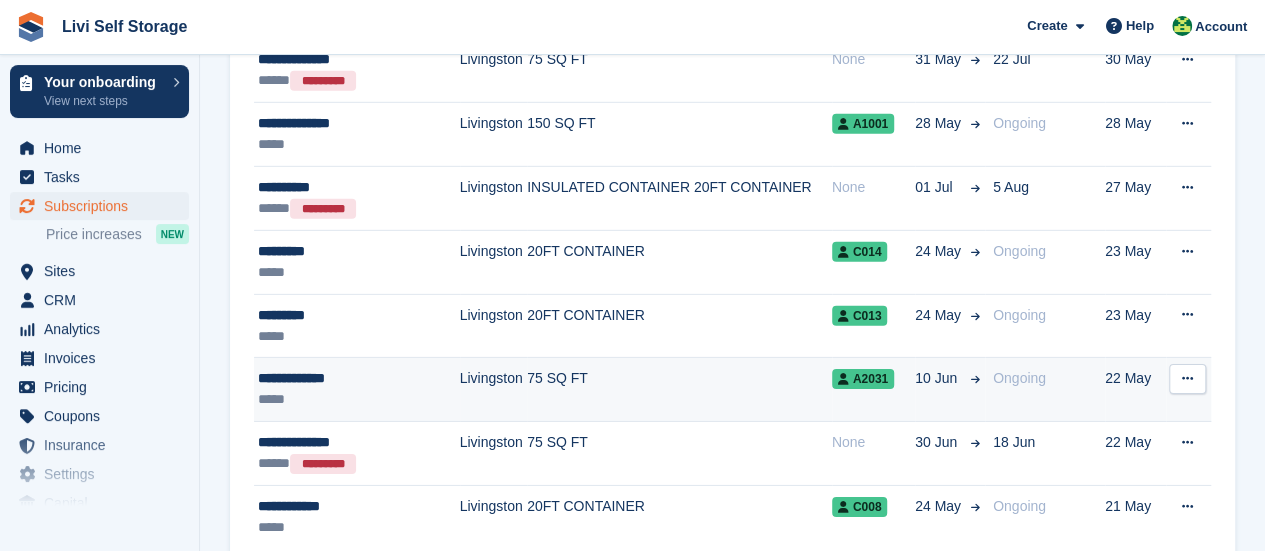 scroll, scrollTop: 3054, scrollLeft: 0, axis: vertical 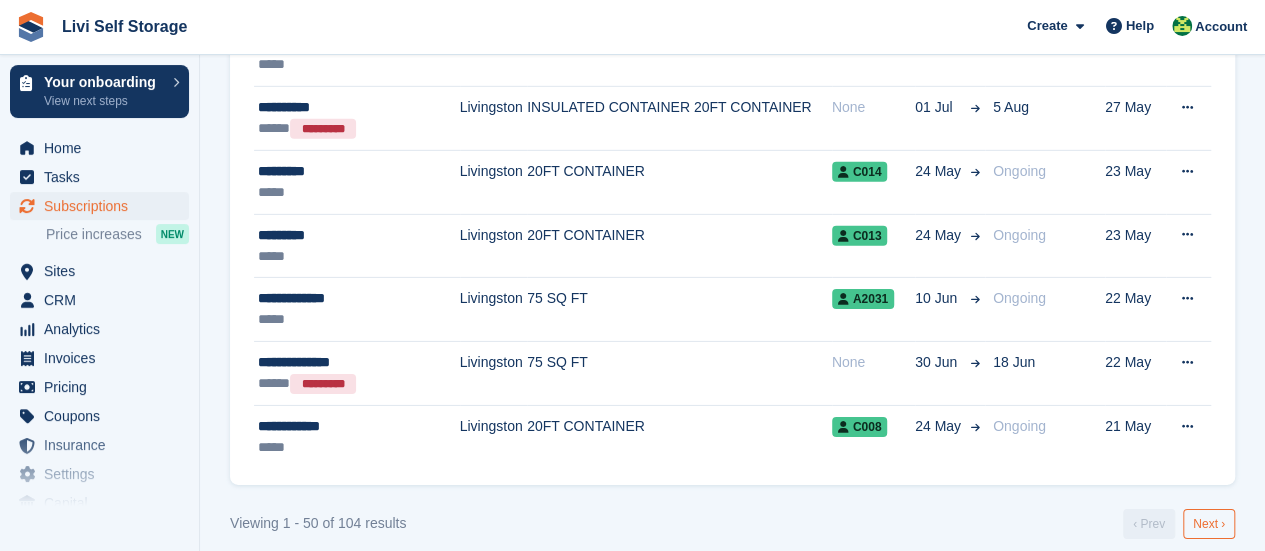 click on "Next ›" at bounding box center (1209, 524) 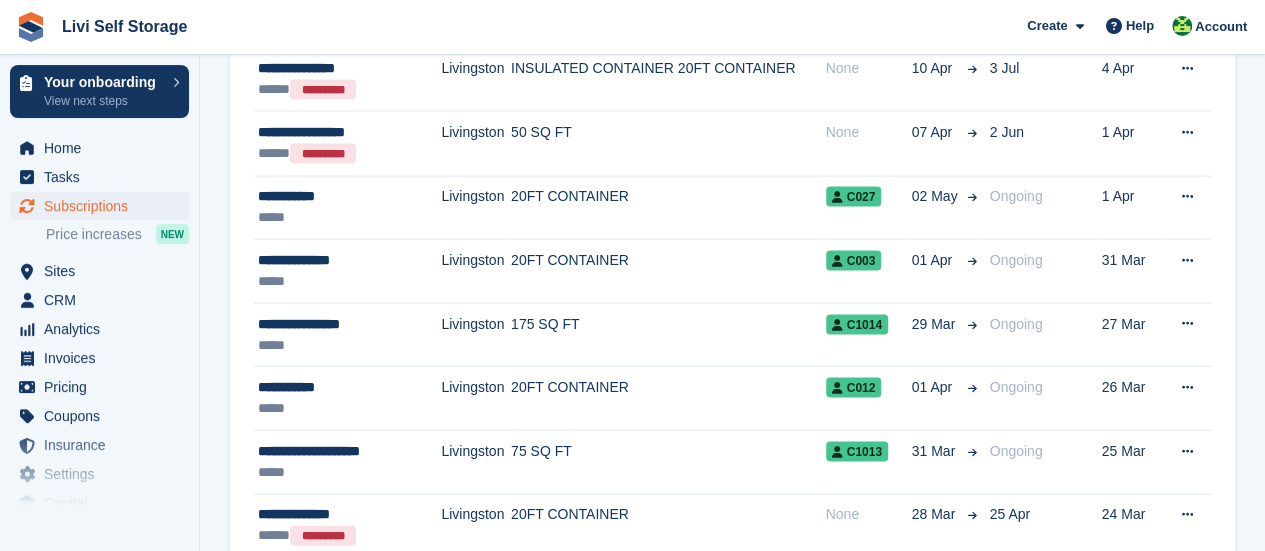 scroll, scrollTop: 1854, scrollLeft: 0, axis: vertical 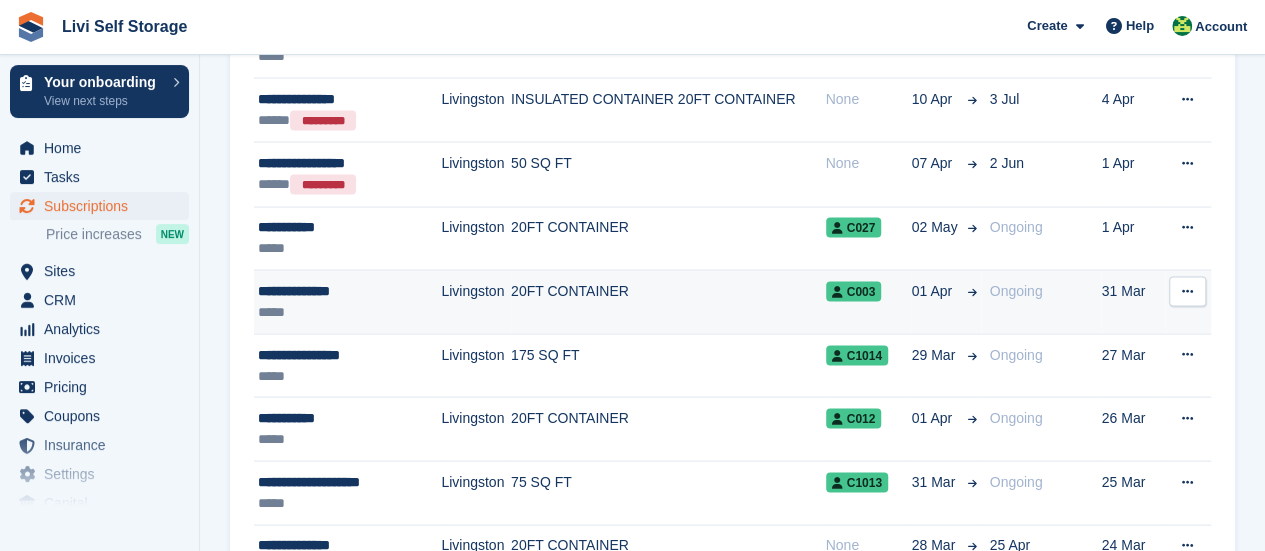 click on "**********" at bounding box center (340, 290) 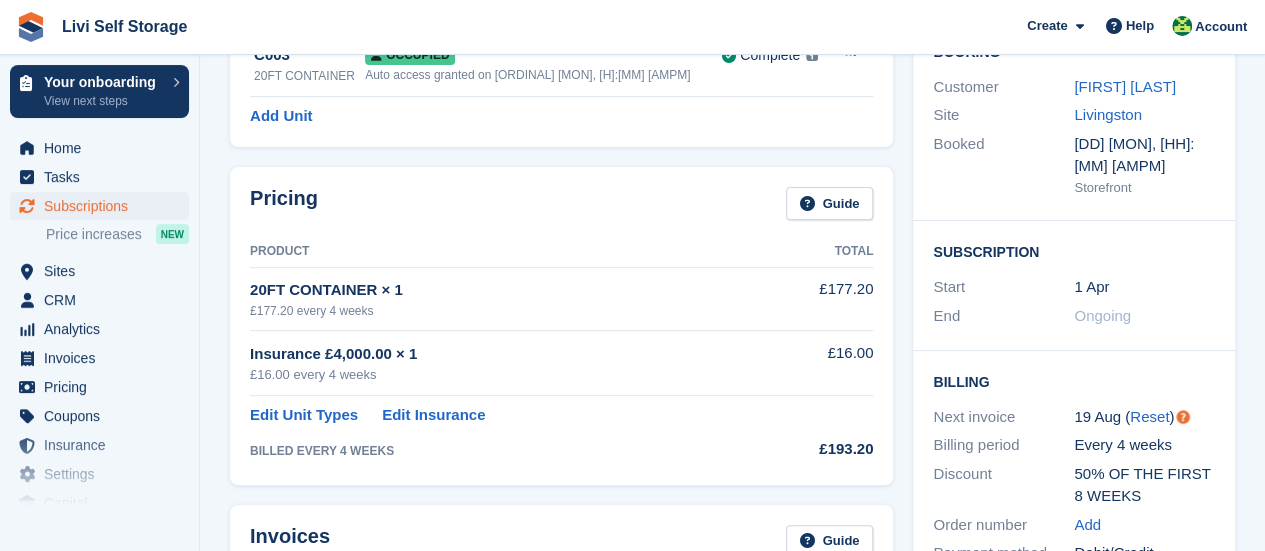 scroll, scrollTop: 0, scrollLeft: 0, axis: both 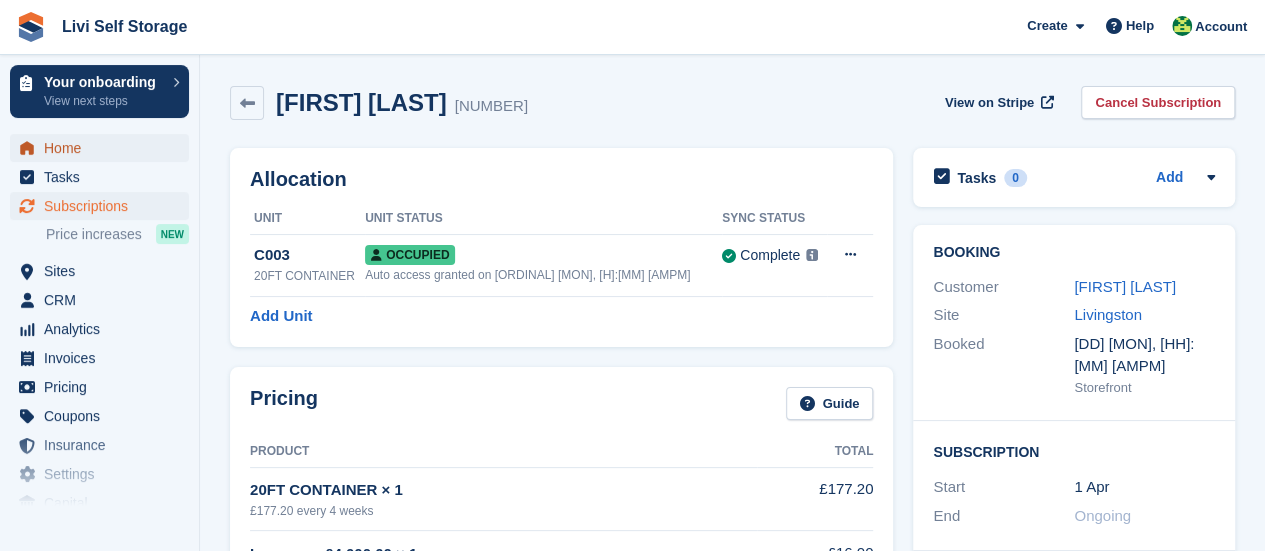 click on "Home" at bounding box center (104, 148) 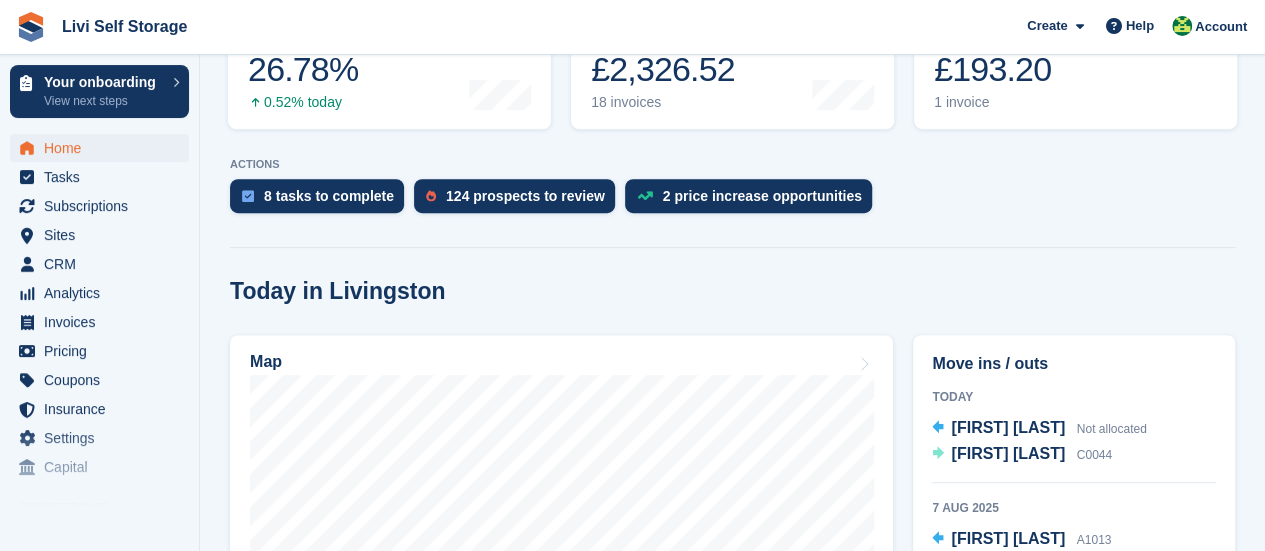 scroll, scrollTop: 500, scrollLeft: 0, axis: vertical 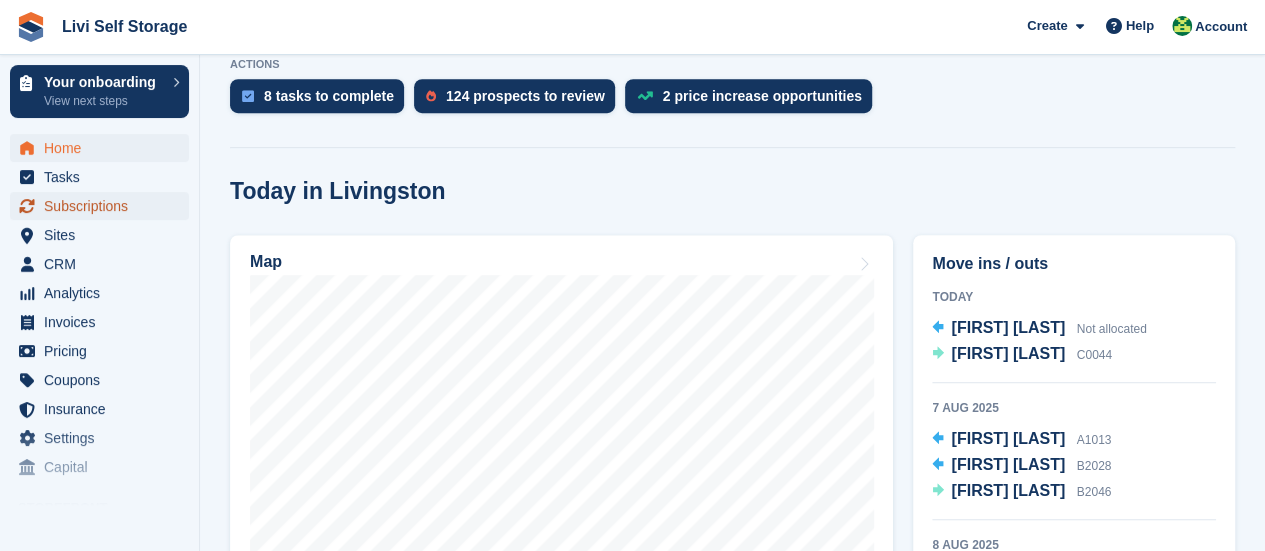 click on "Subscriptions" at bounding box center (104, 206) 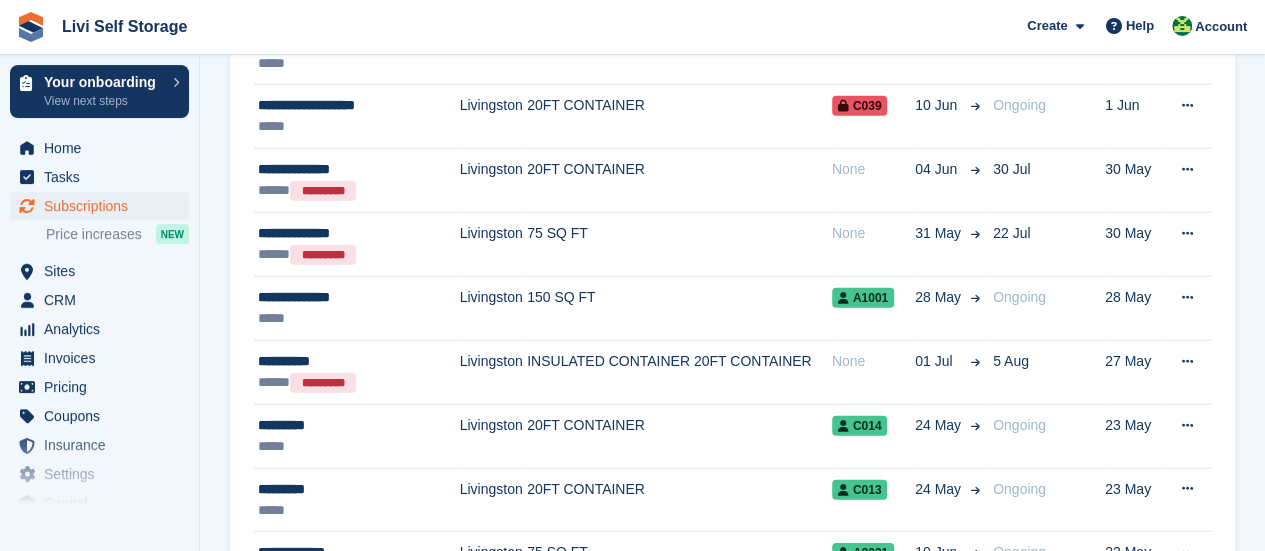scroll, scrollTop: 3054, scrollLeft: 0, axis: vertical 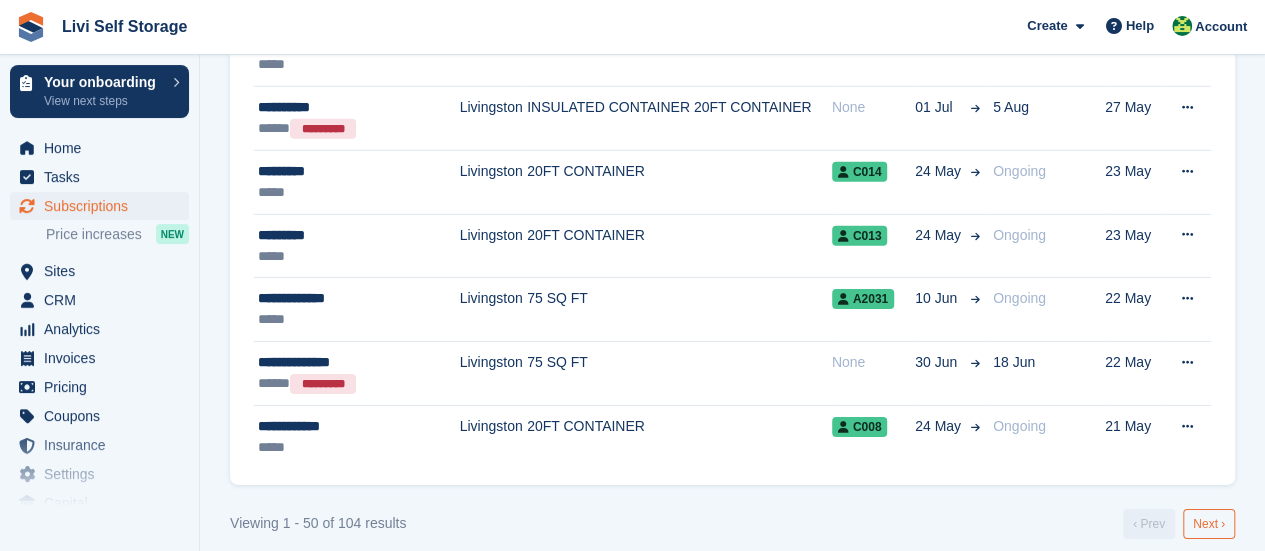 click on "Next ›" at bounding box center [1209, 524] 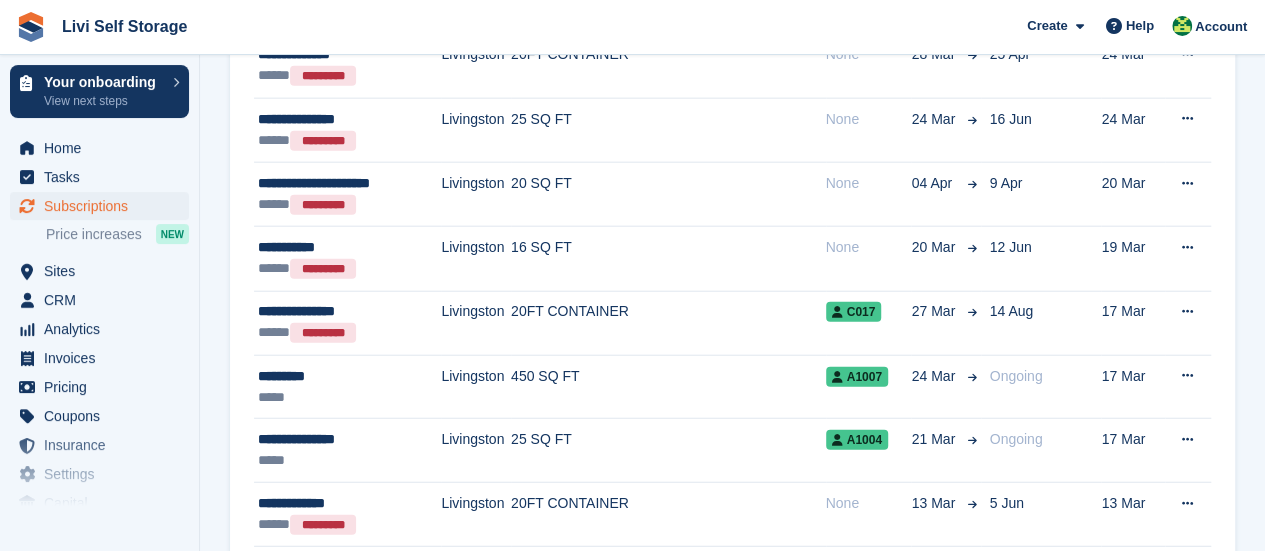 scroll, scrollTop: 2354, scrollLeft: 0, axis: vertical 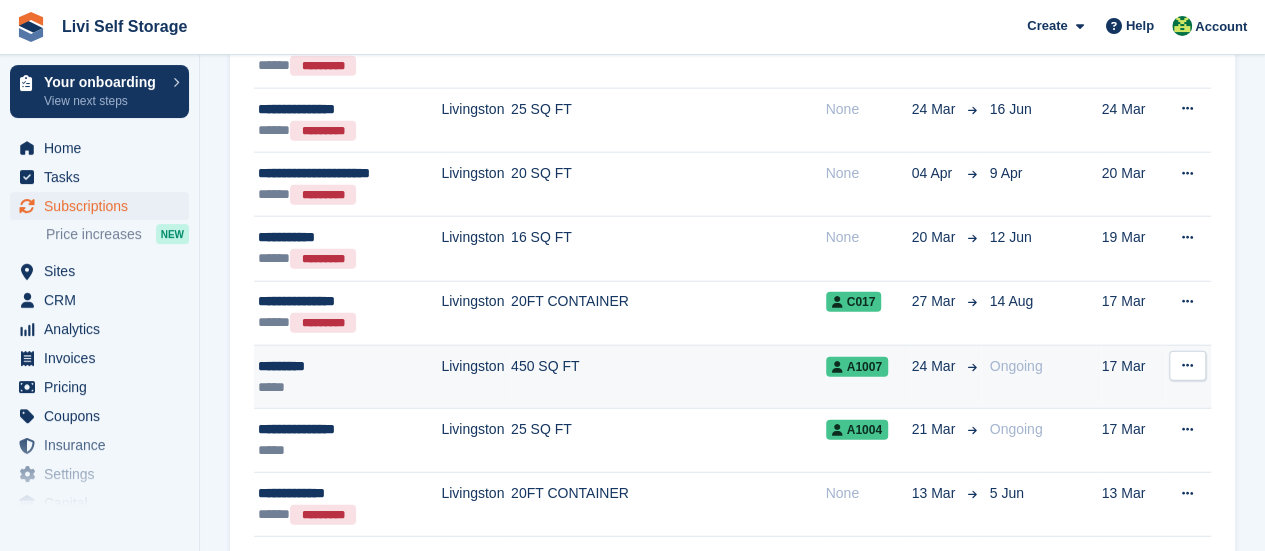 click on "*********" at bounding box center (340, 366) 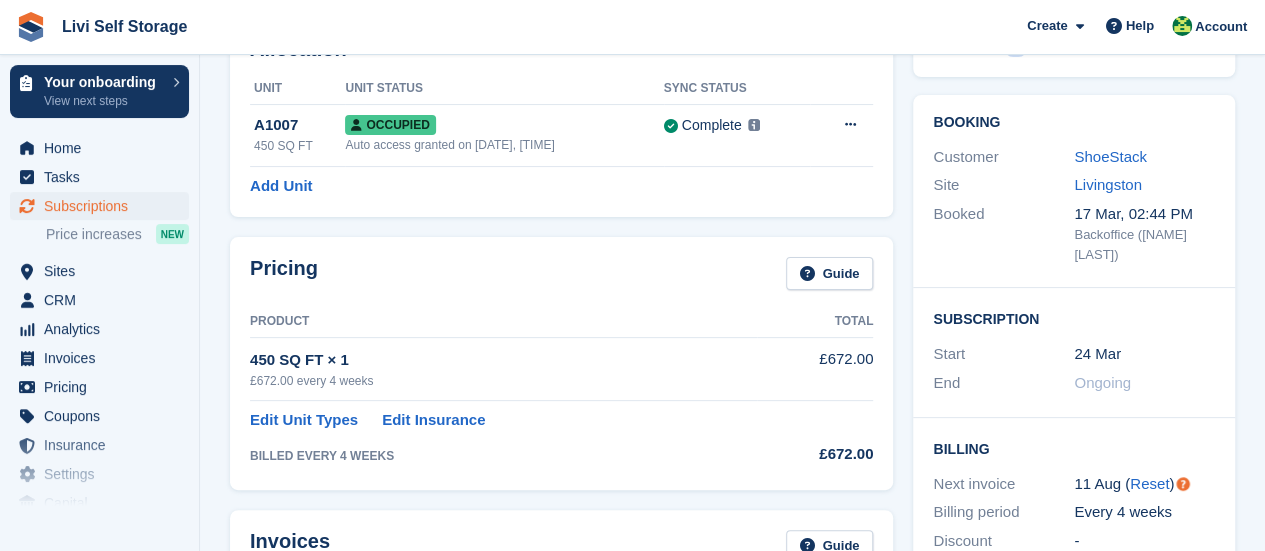 scroll, scrollTop: 100, scrollLeft: 0, axis: vertical 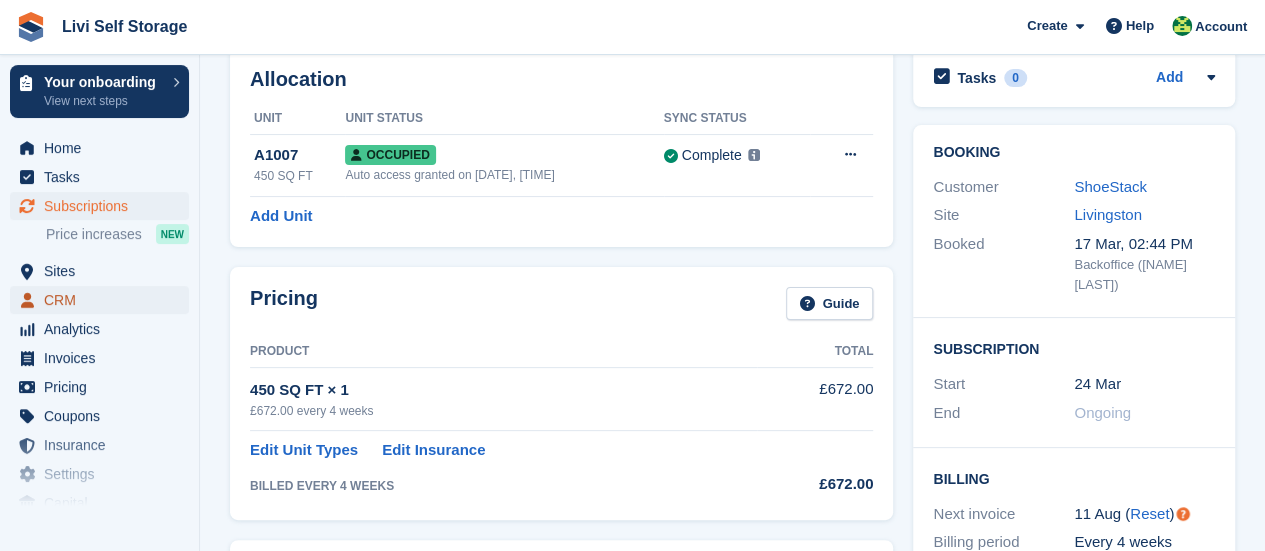 click on "CRM" at bounding box center (104, 300) 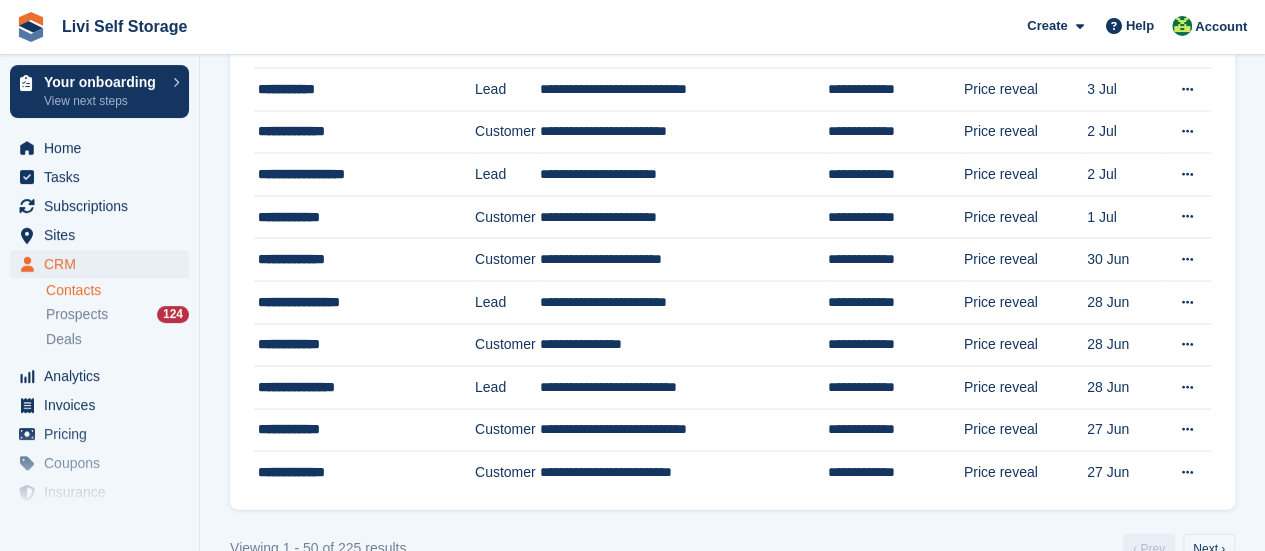 scroll, scrollTop: 1900, scrollLeft: 0, axis: vertical 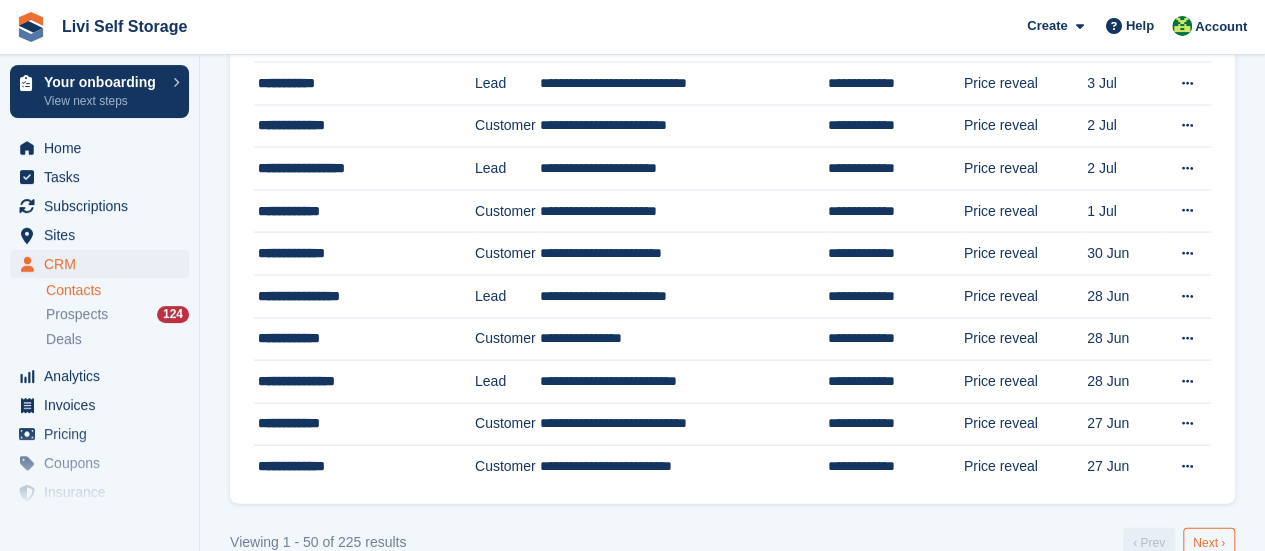click on "Next ›" at bounding box center [1209, 543] 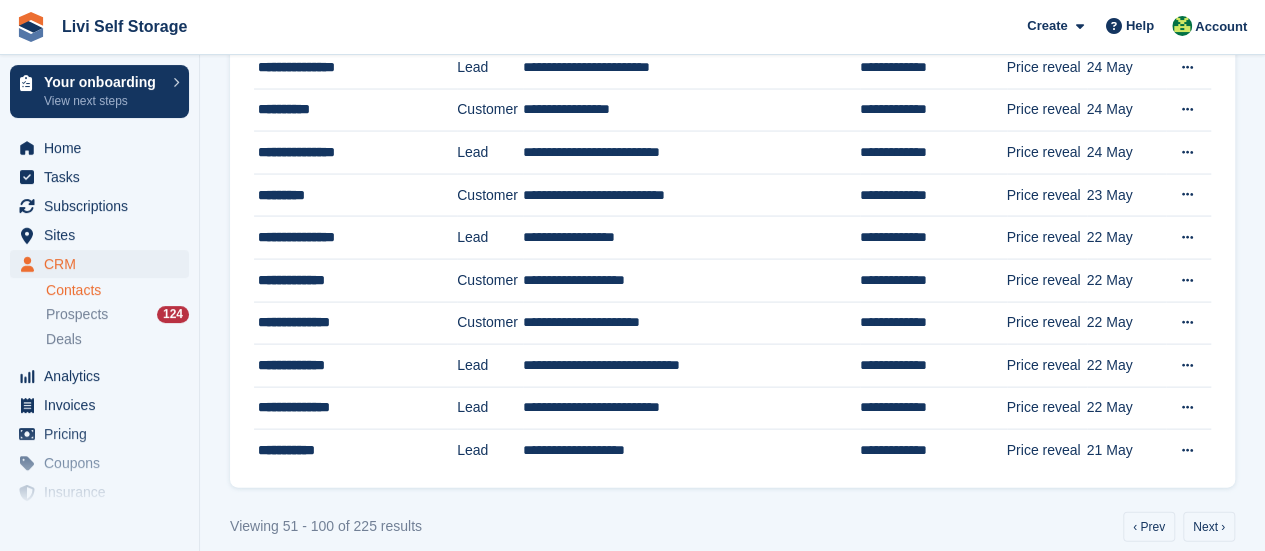 scroll, scrollTop: 1919, scrollLeft: 0, axis: vertical 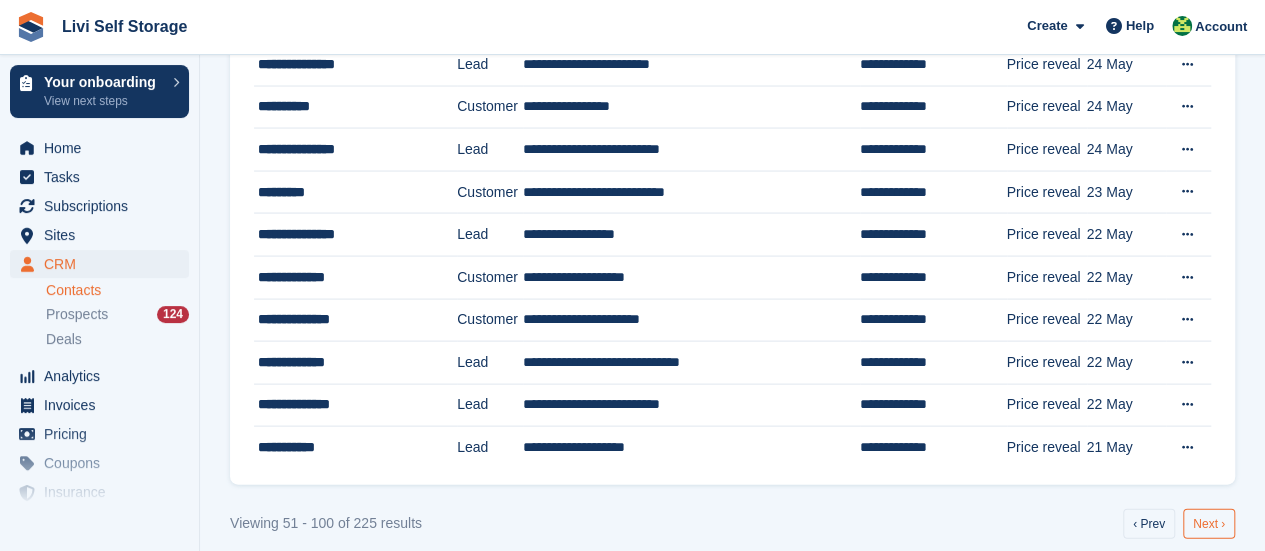 click on "Next ›" at bounding box center (1209, 524) 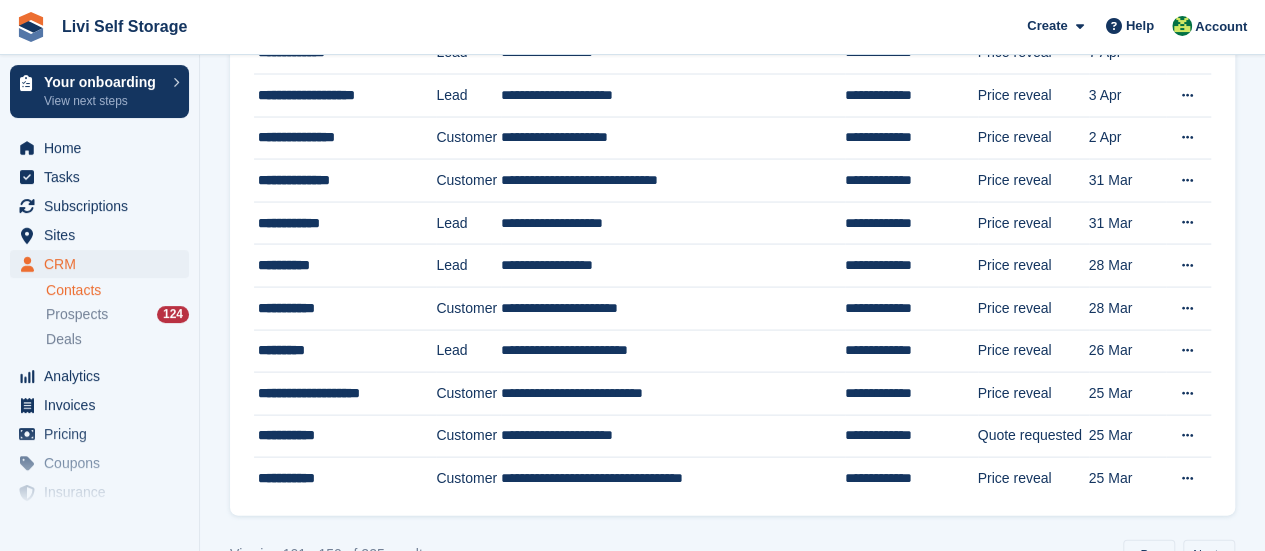 scroll, scrollTop: 1900, scrollLeft: 0, axis: vertical 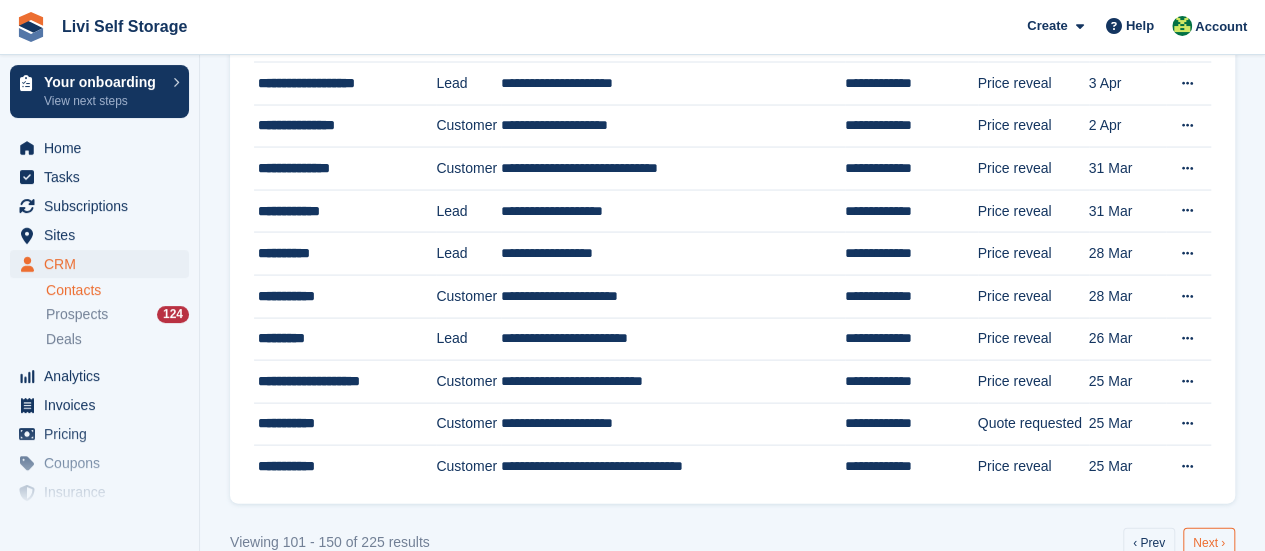 click on "Next ›" at bounding box center (1209, 543) 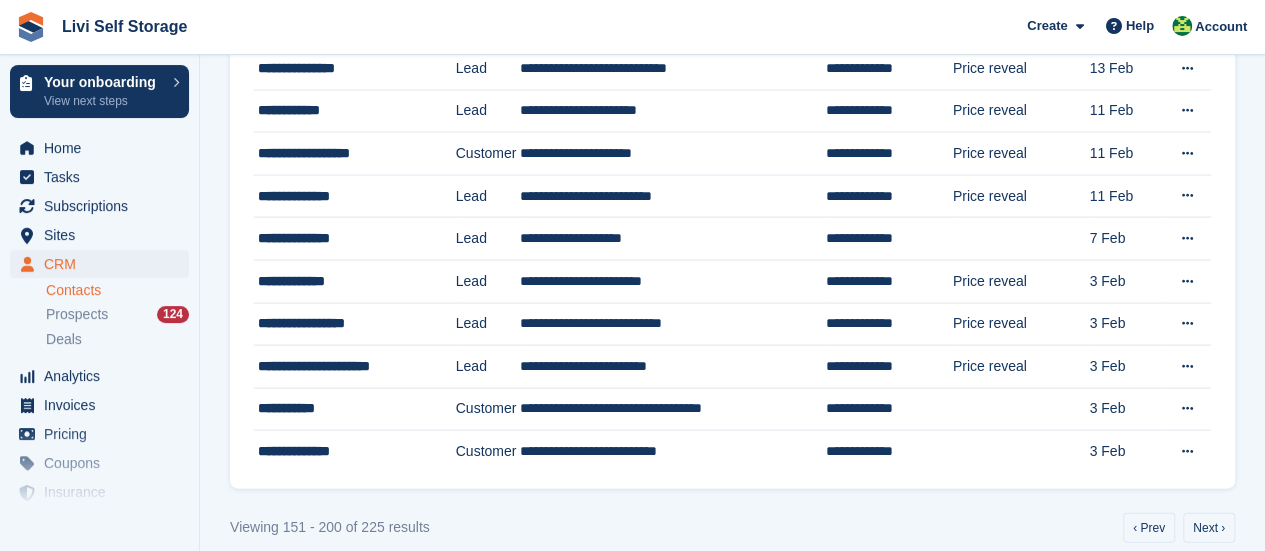 scroll, scrollTop: 1919, scrollLeft: 0, axis: vertical 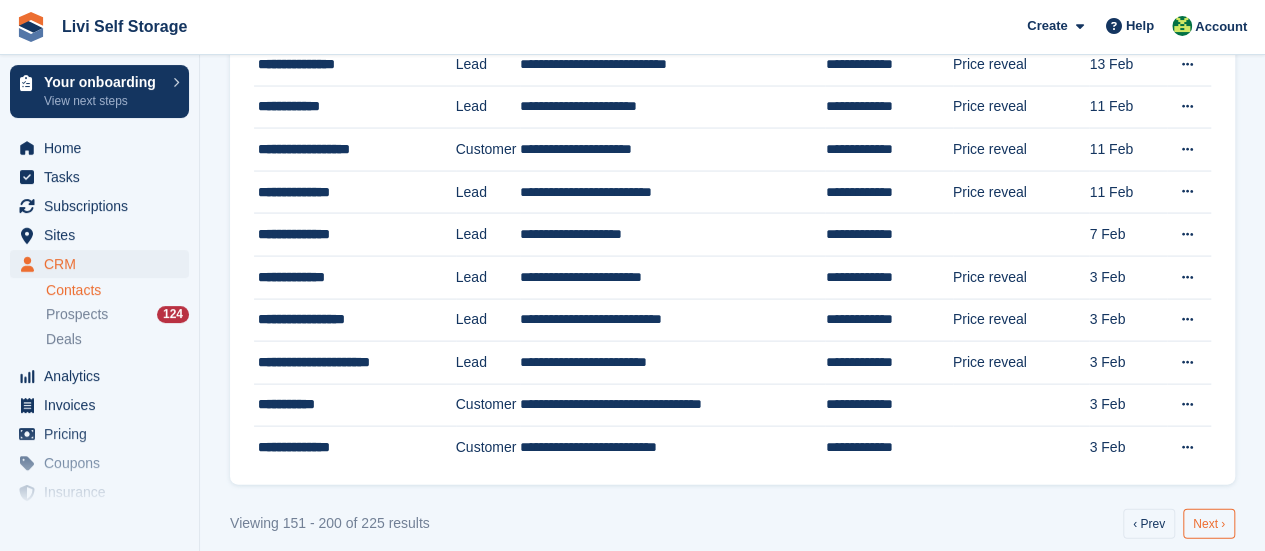 click on "Next ›" at bounding box center [1209, 524] 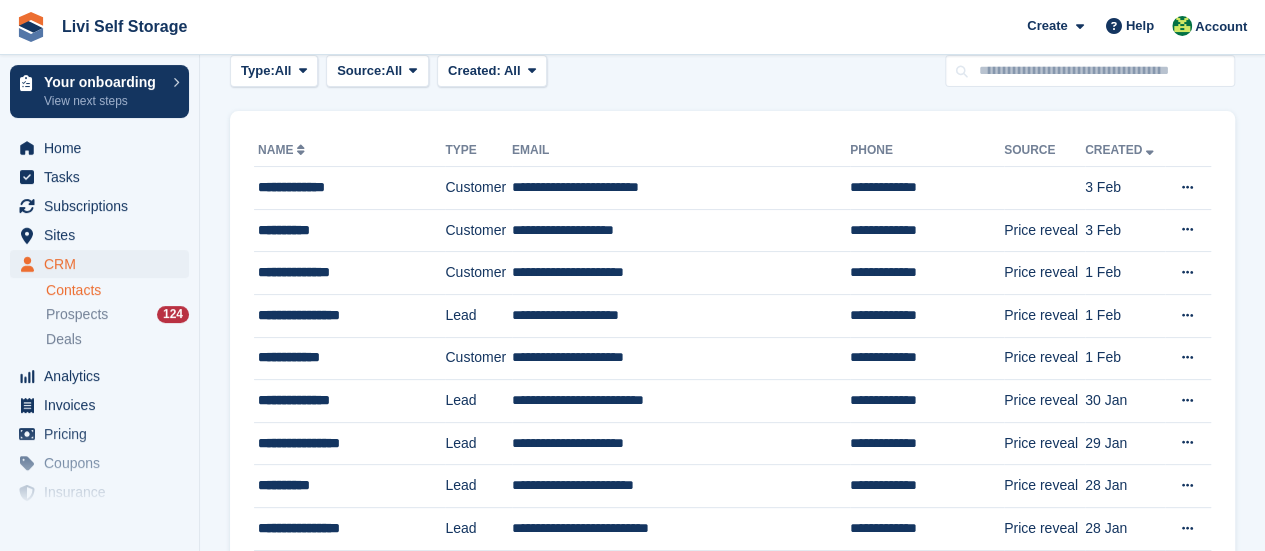 scroll, scrollTop: 0, scrollLeft: 0, axis: both 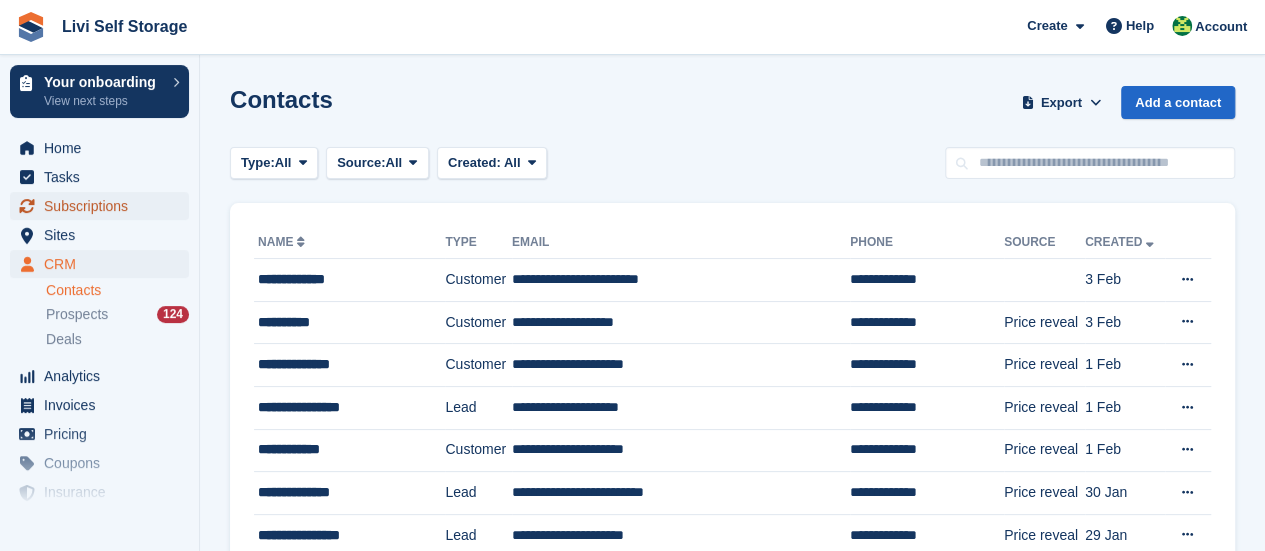 click on "Subscriptions" at bounding box center (104, 206) 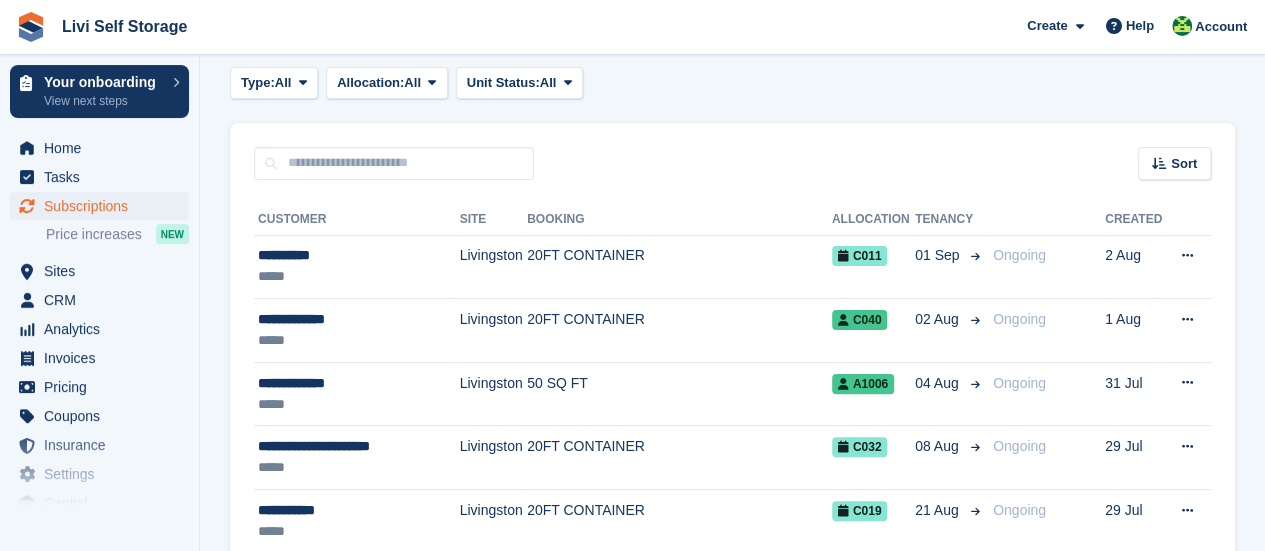 scroll, scrollTop: 0, scrollLeft: 0, axis: both 